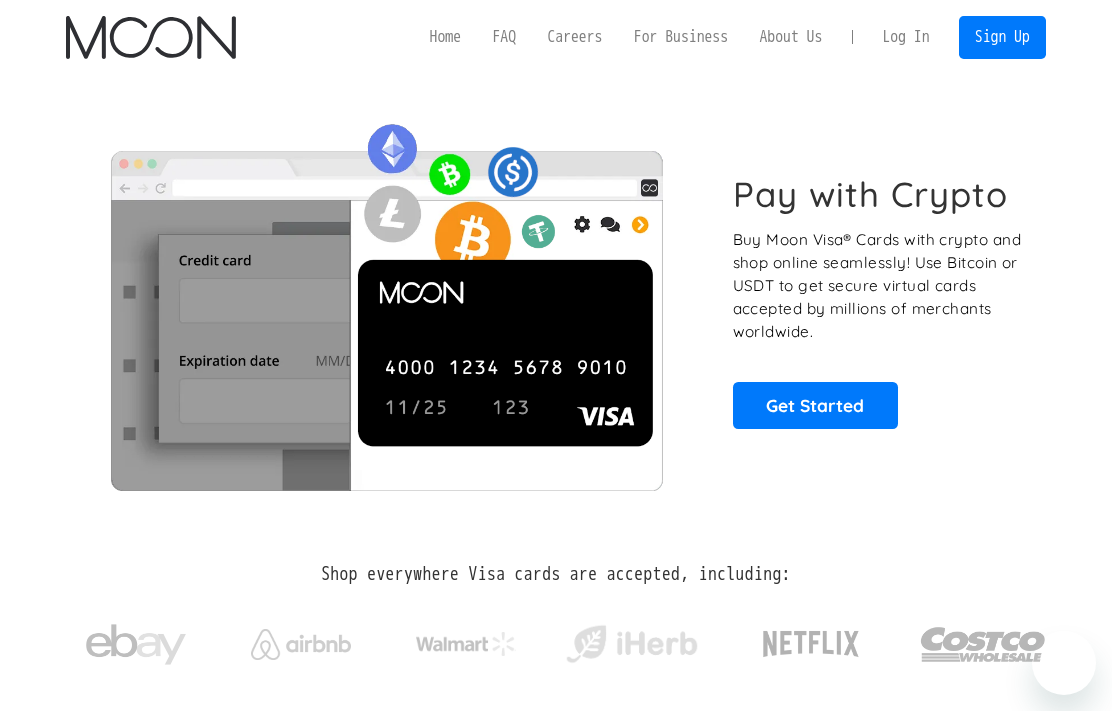 scroll, scrollTop: 0, scrollLeft: 0, axis: both 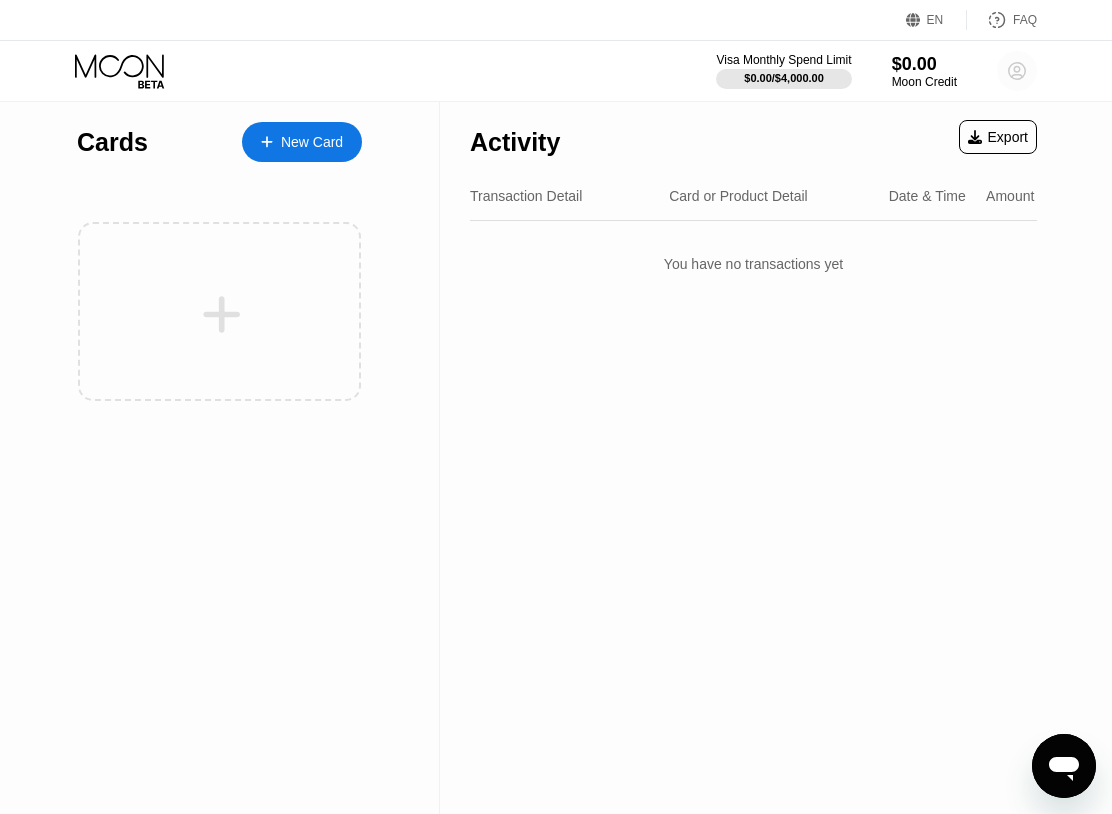 click 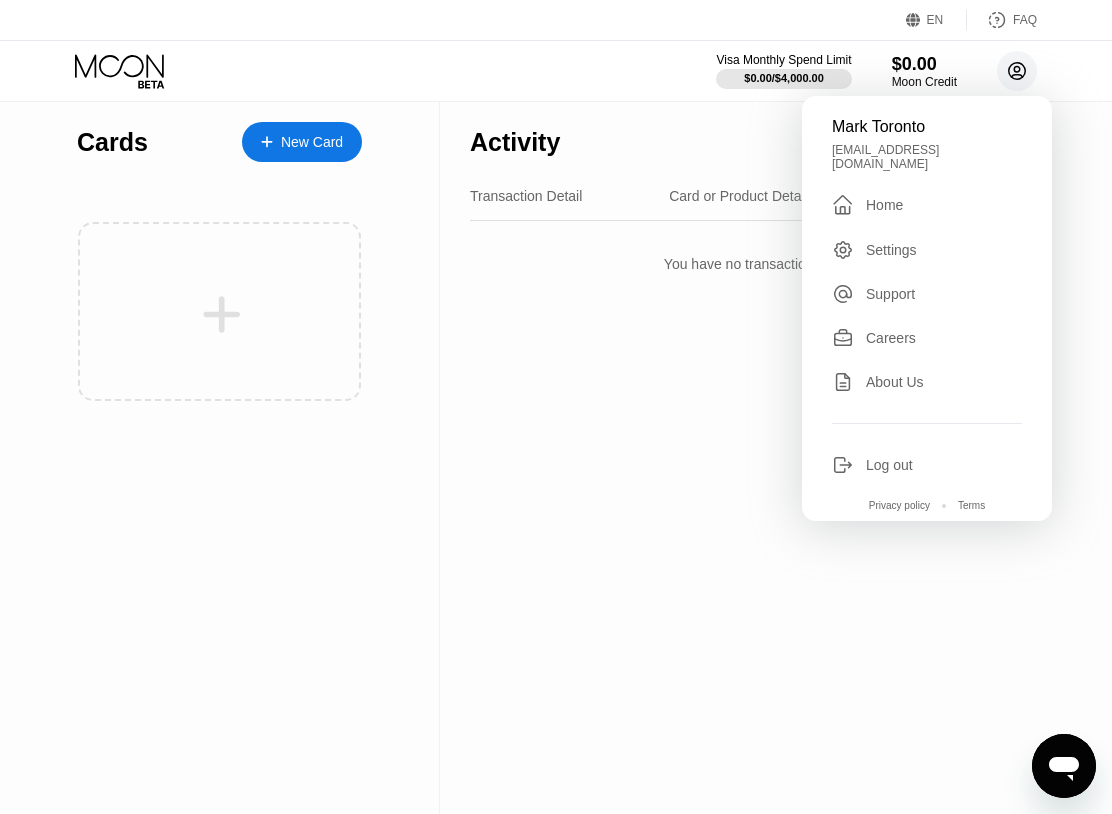 click on "Mark Toronto markburt27@gmail.com  Home Settings Support Careers About Us Log out Privacy policy Terms" at bounding box center [927, 308] 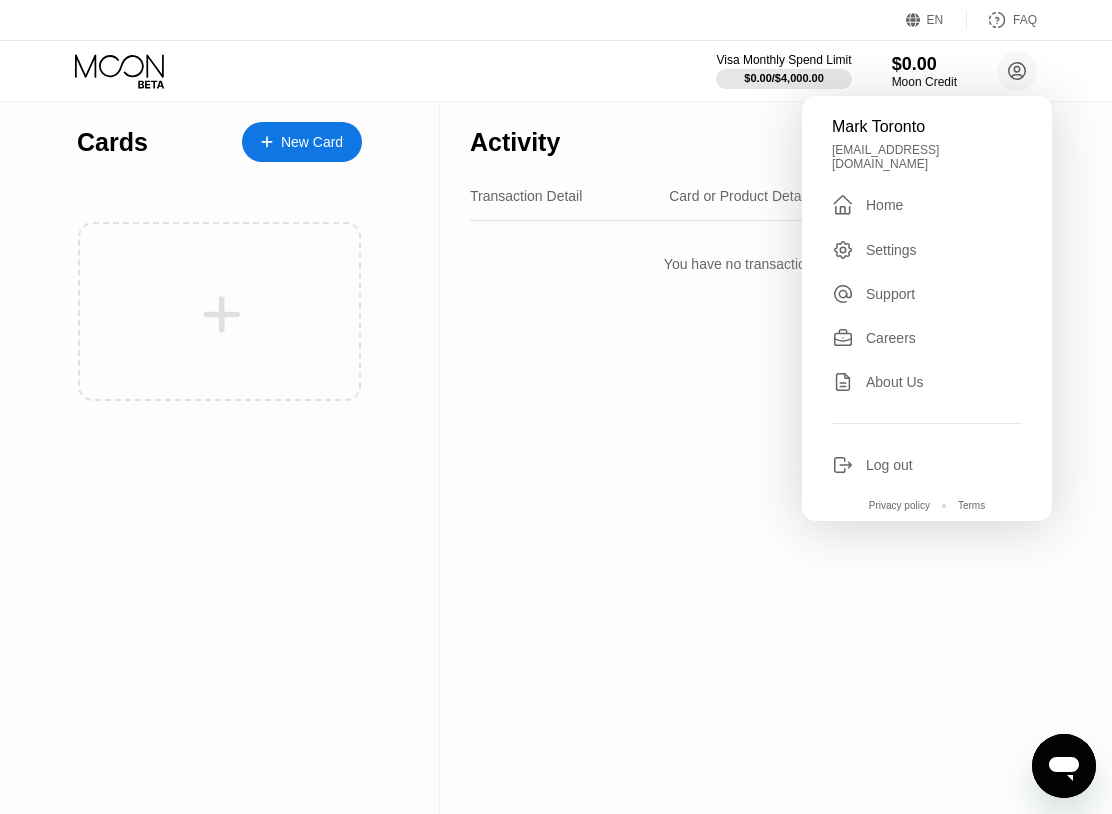 click on "Cards    New Card Activity Export Transaction Detail Card or Product Detail Date & Time Amount You have no transactions yet" at bounding box center [556, 458] 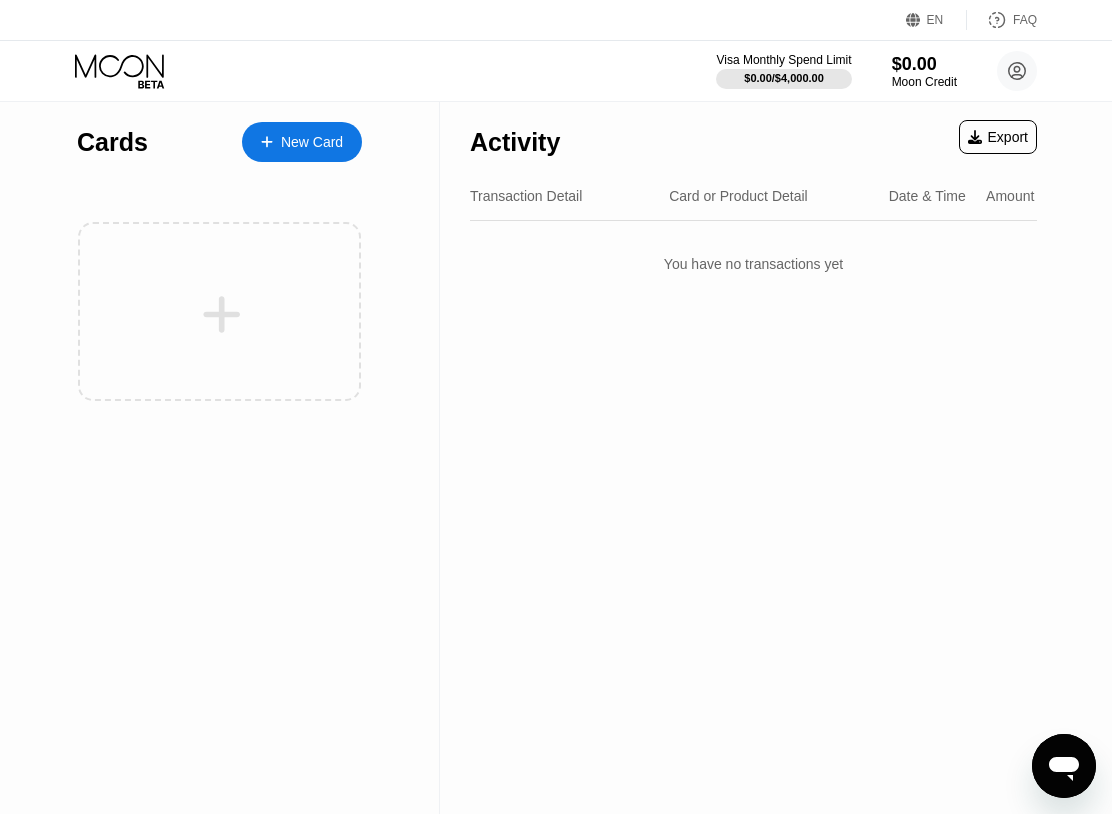 scroll, scrollTop: 4, scrollLeft: 0, axis: vertical 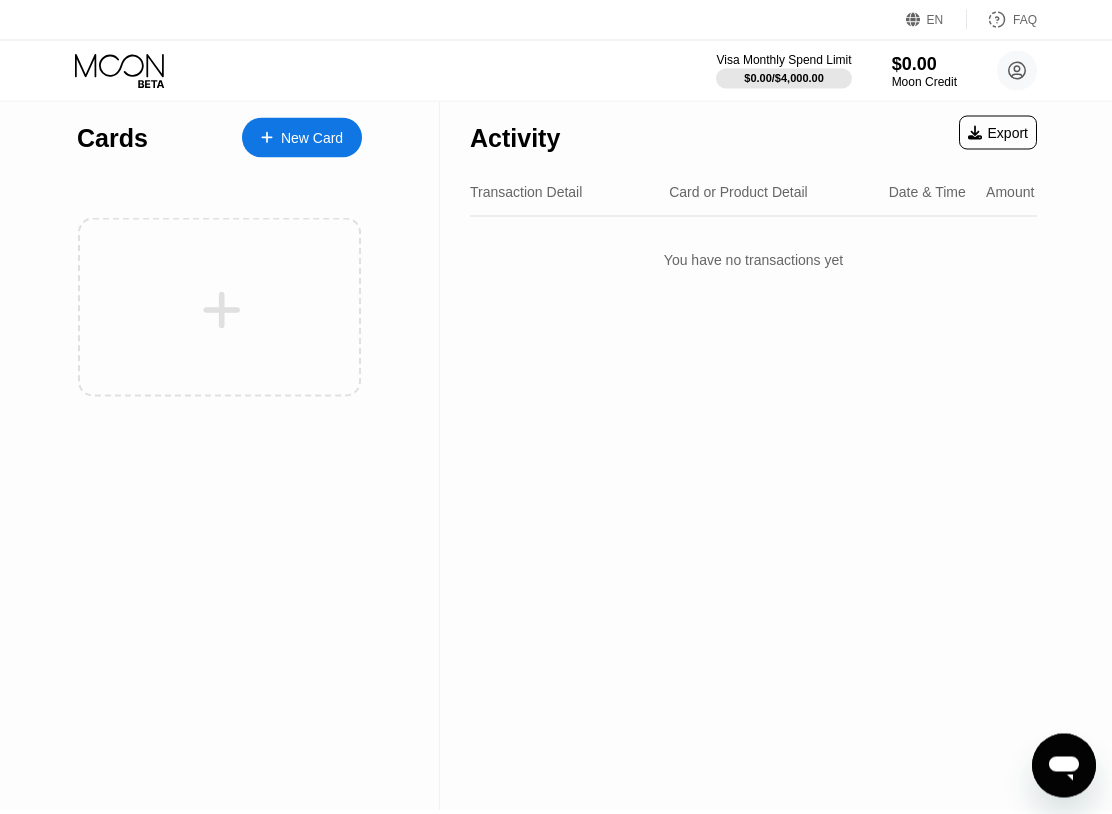 click at bounding box center [1064, 765] 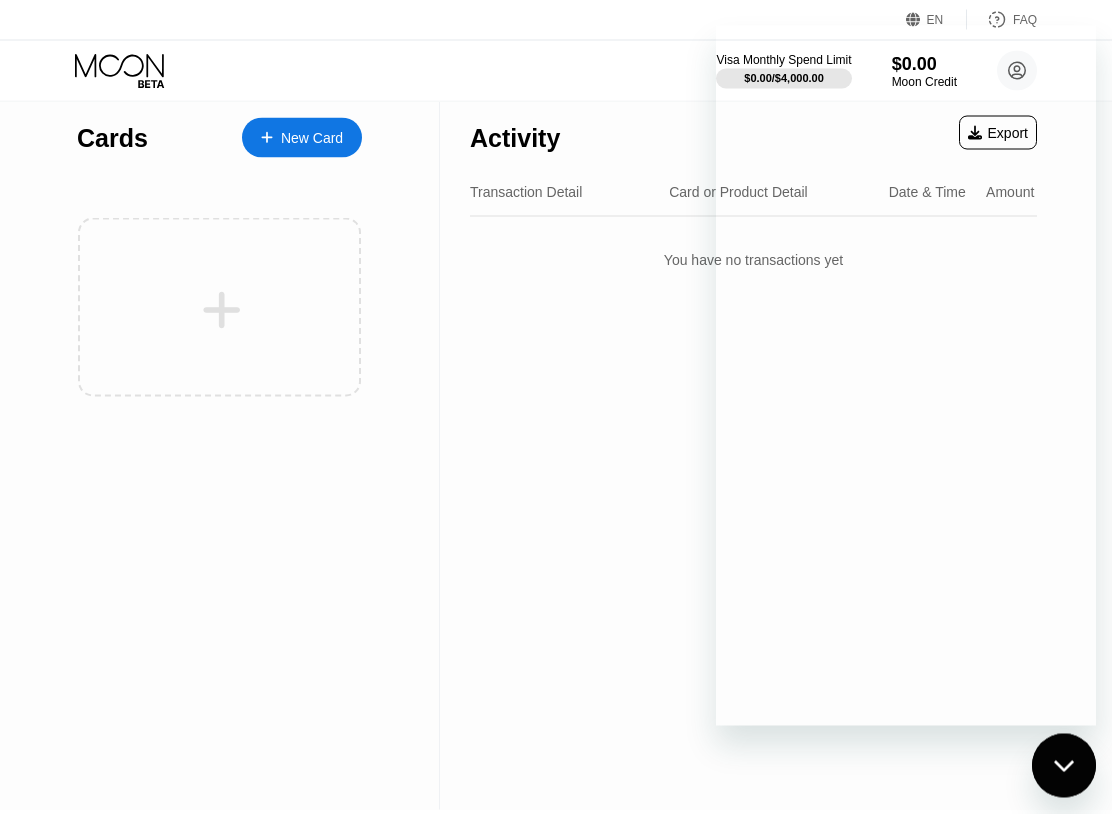 scroll, scrollTop: 5, scrollLeft: 0, axis: vertical 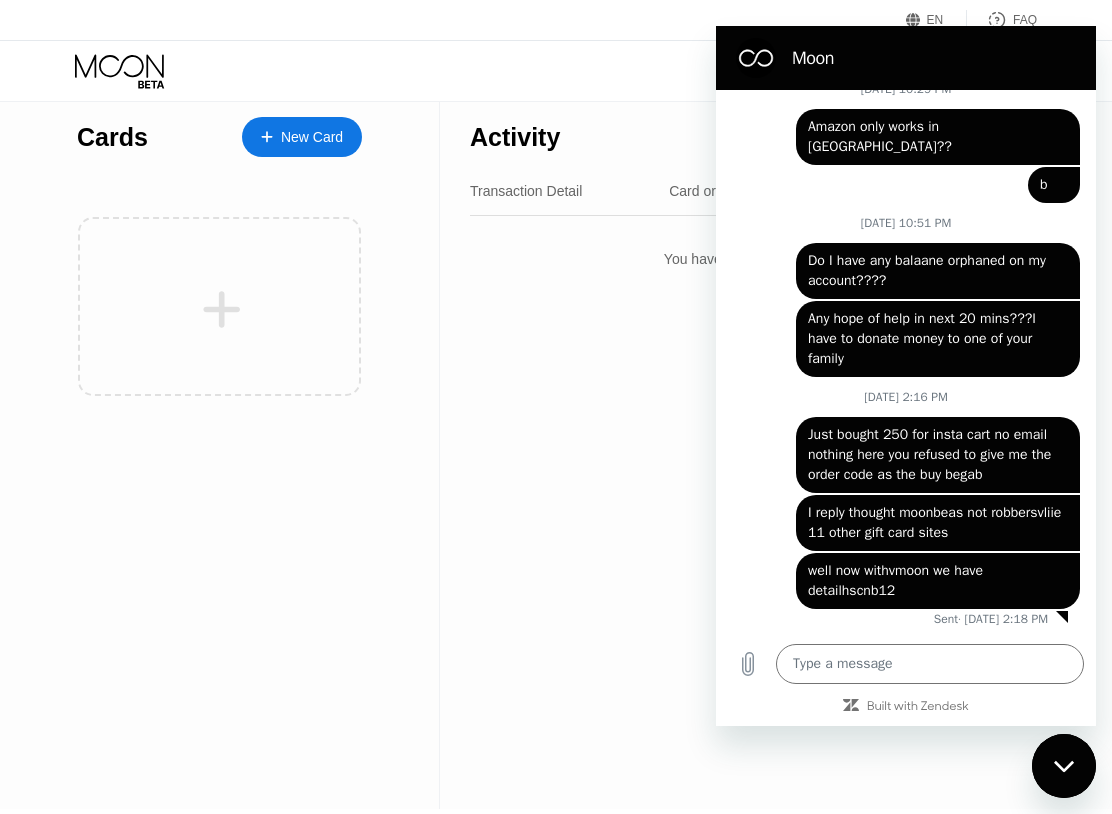 click at bounding box center (930, 664) 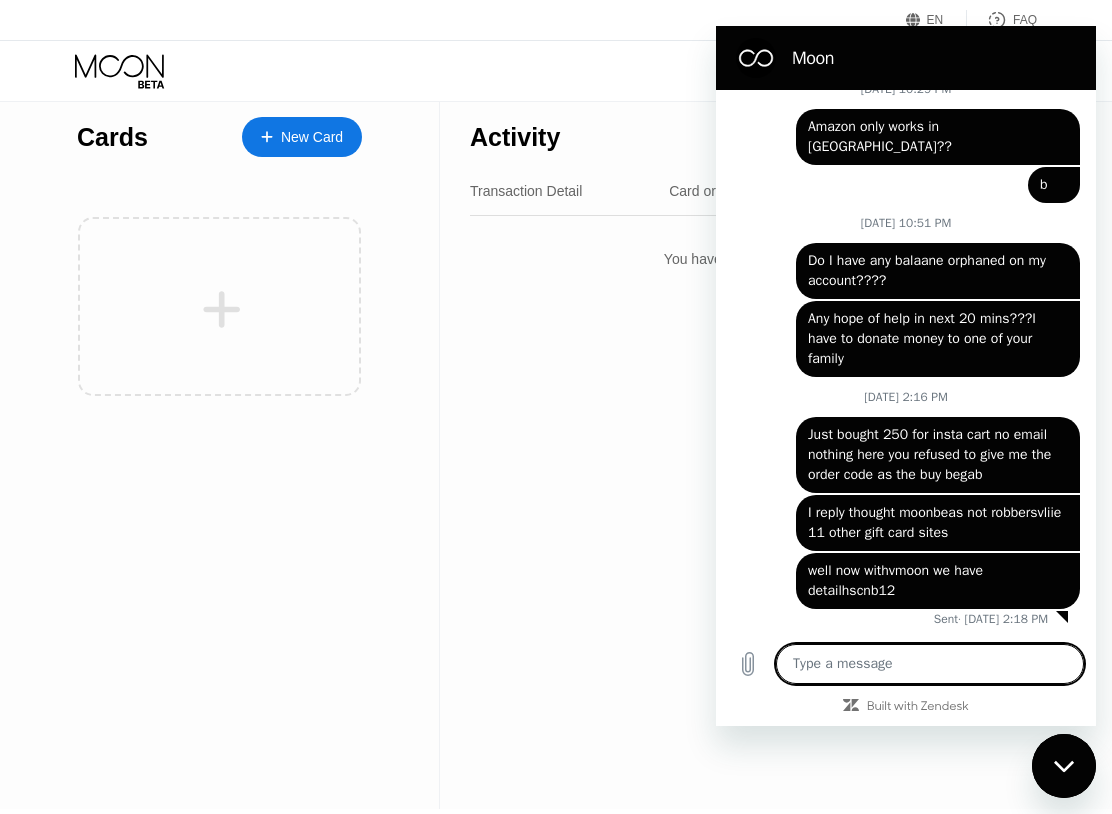 type on "i" 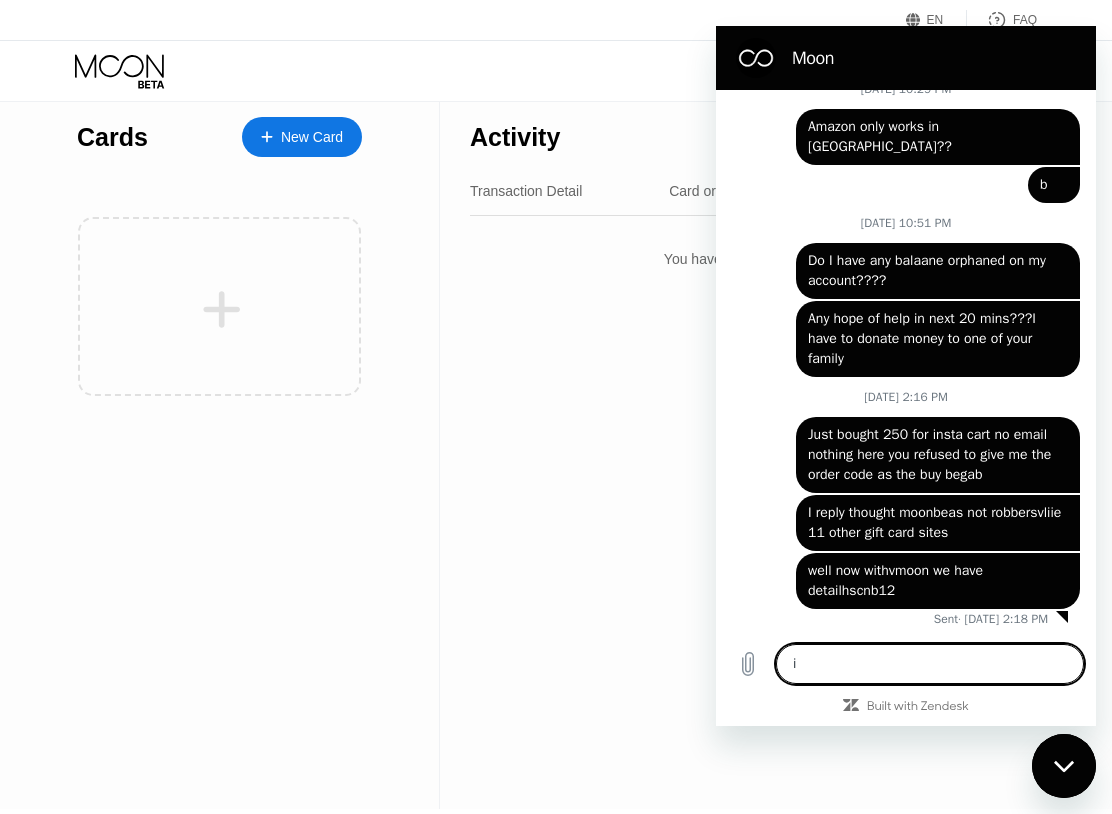 type on "x" 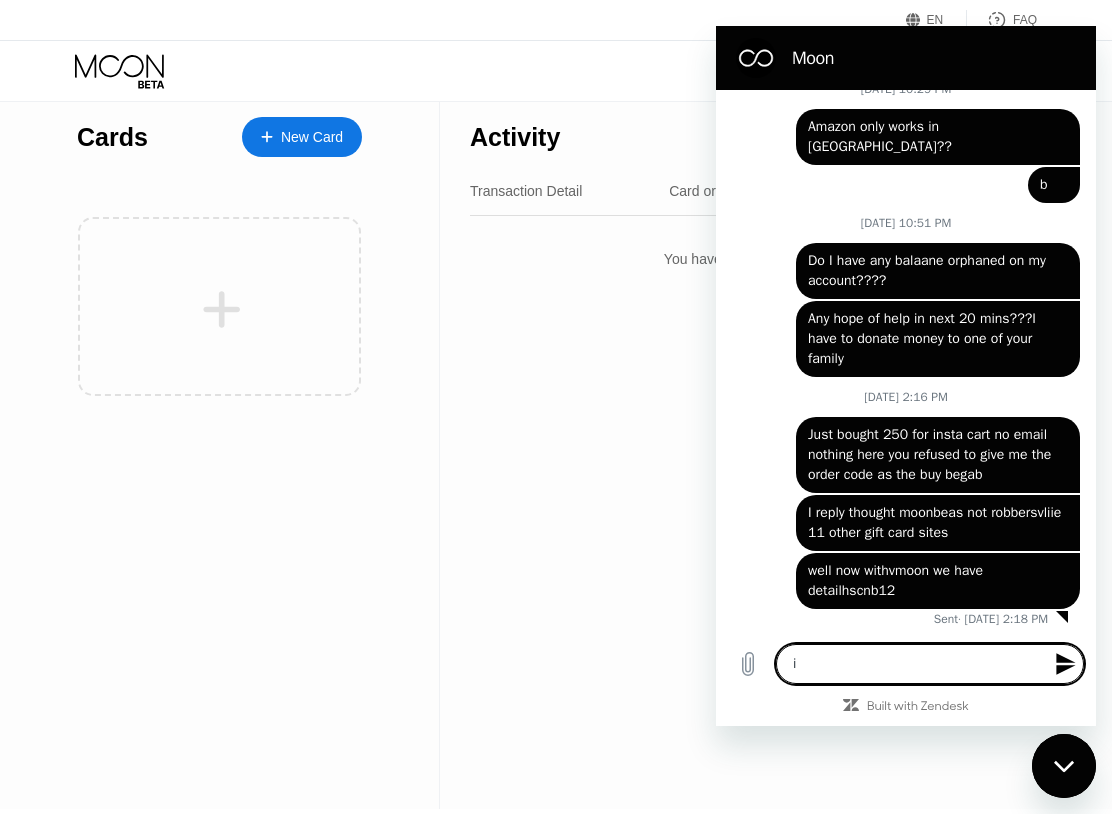 type on "I" 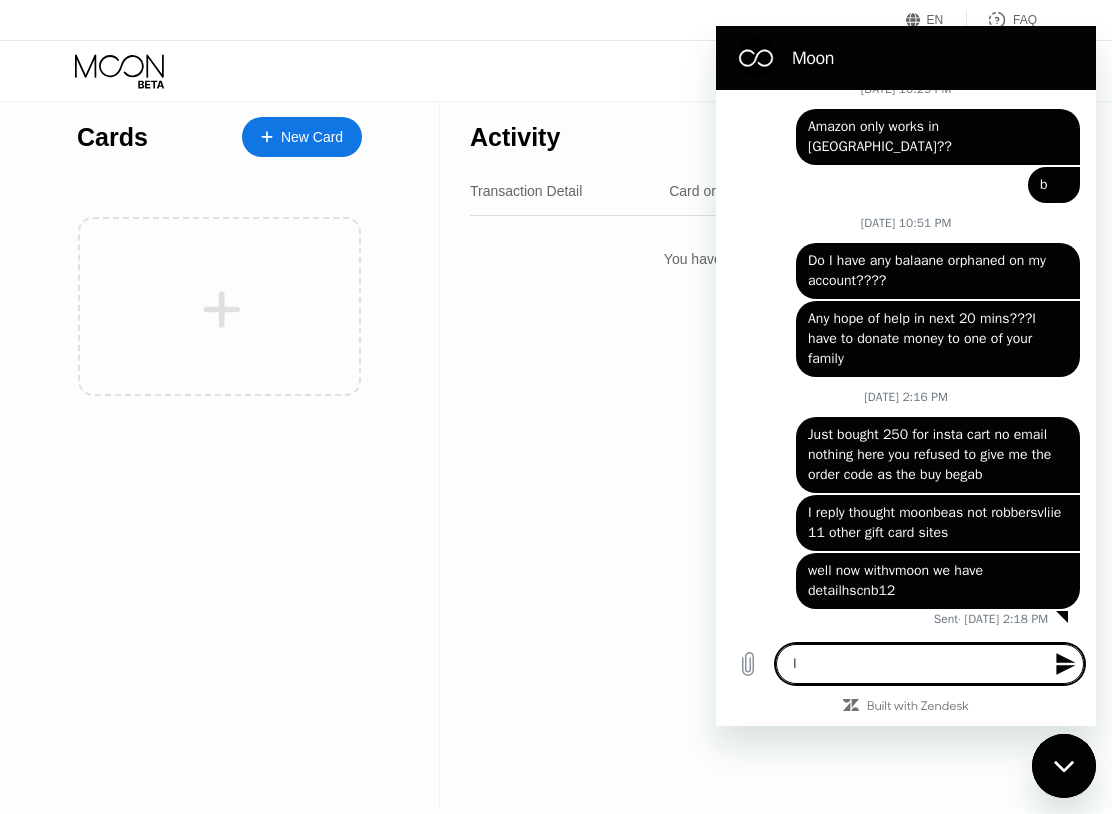 type on "I" 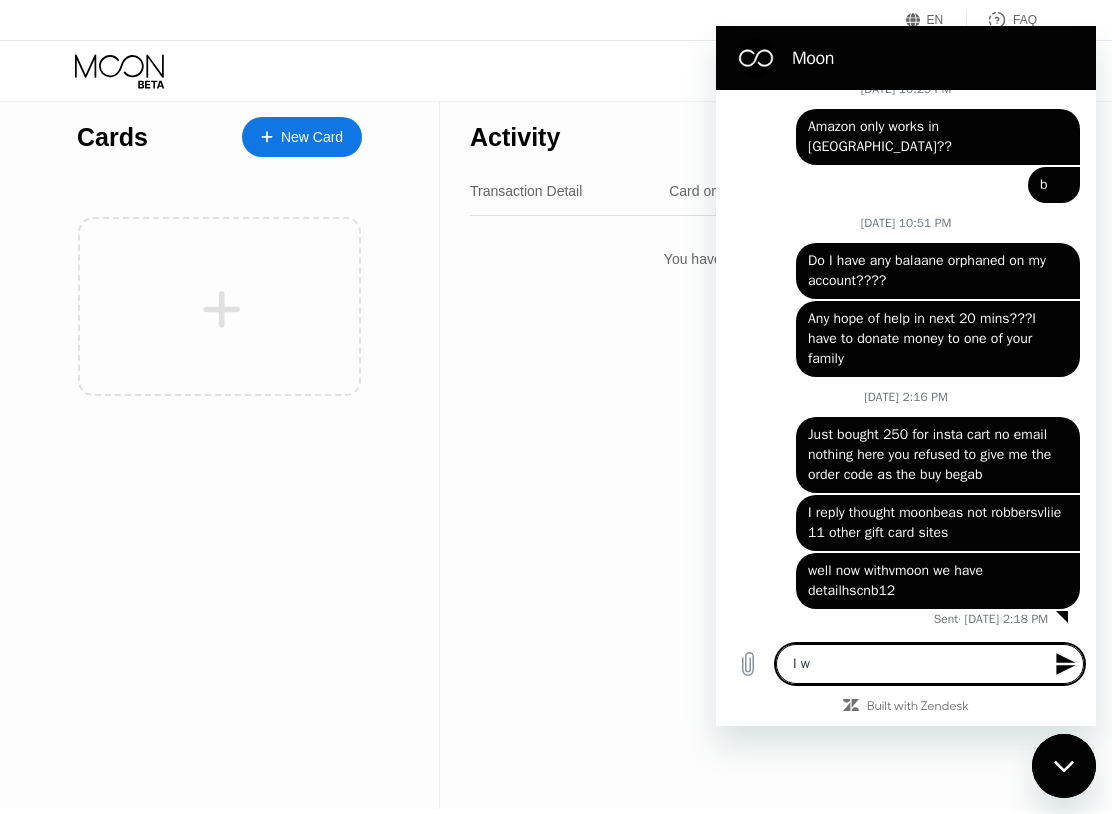 type on "I wa" 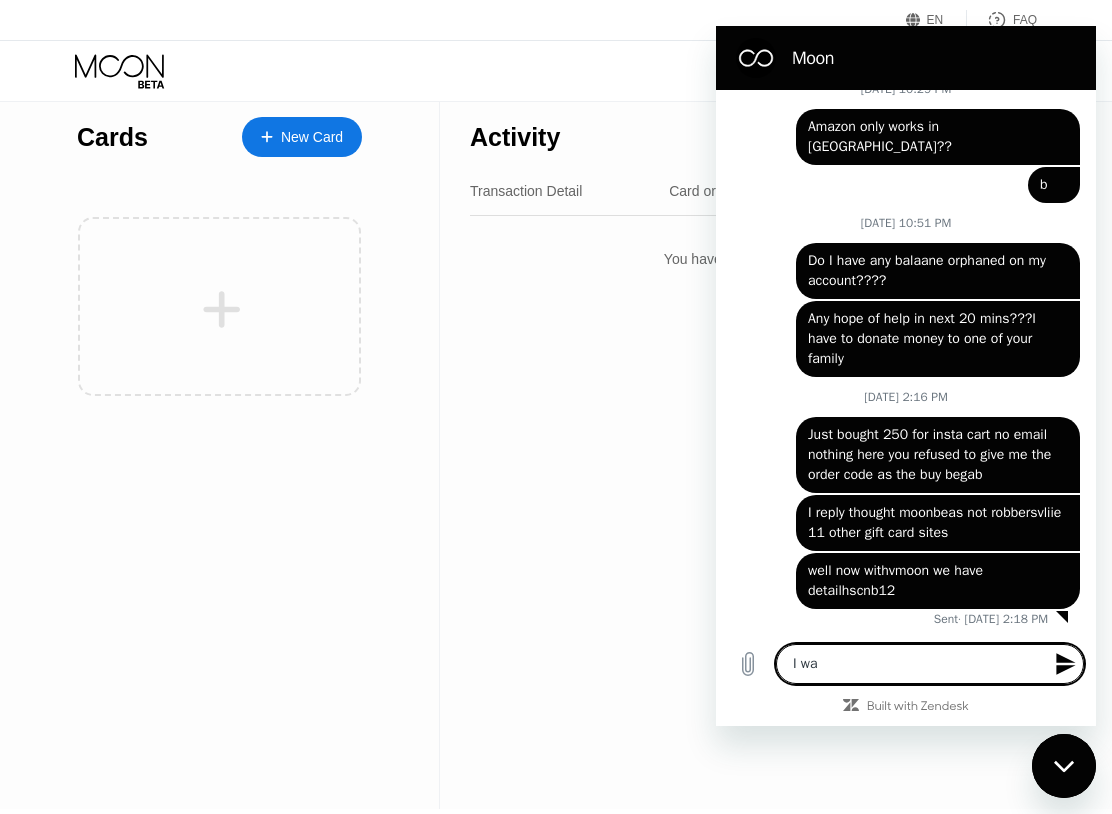 type on "x" 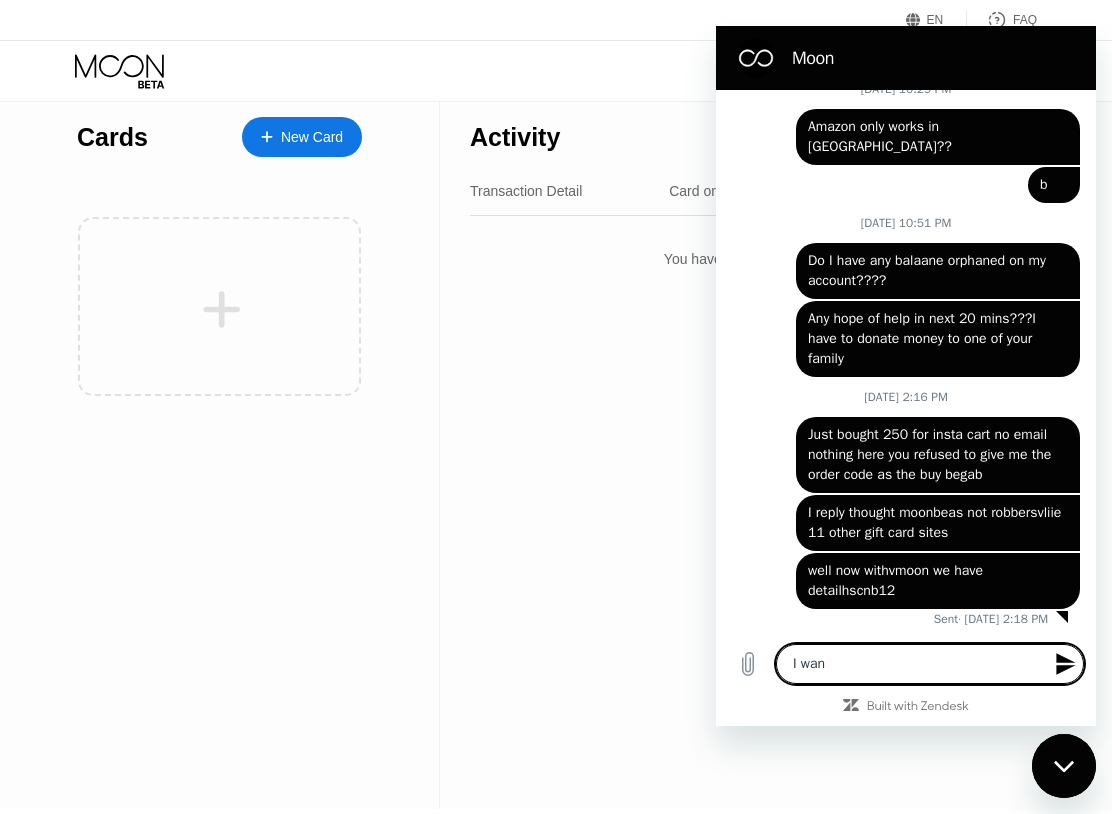 type on "x" 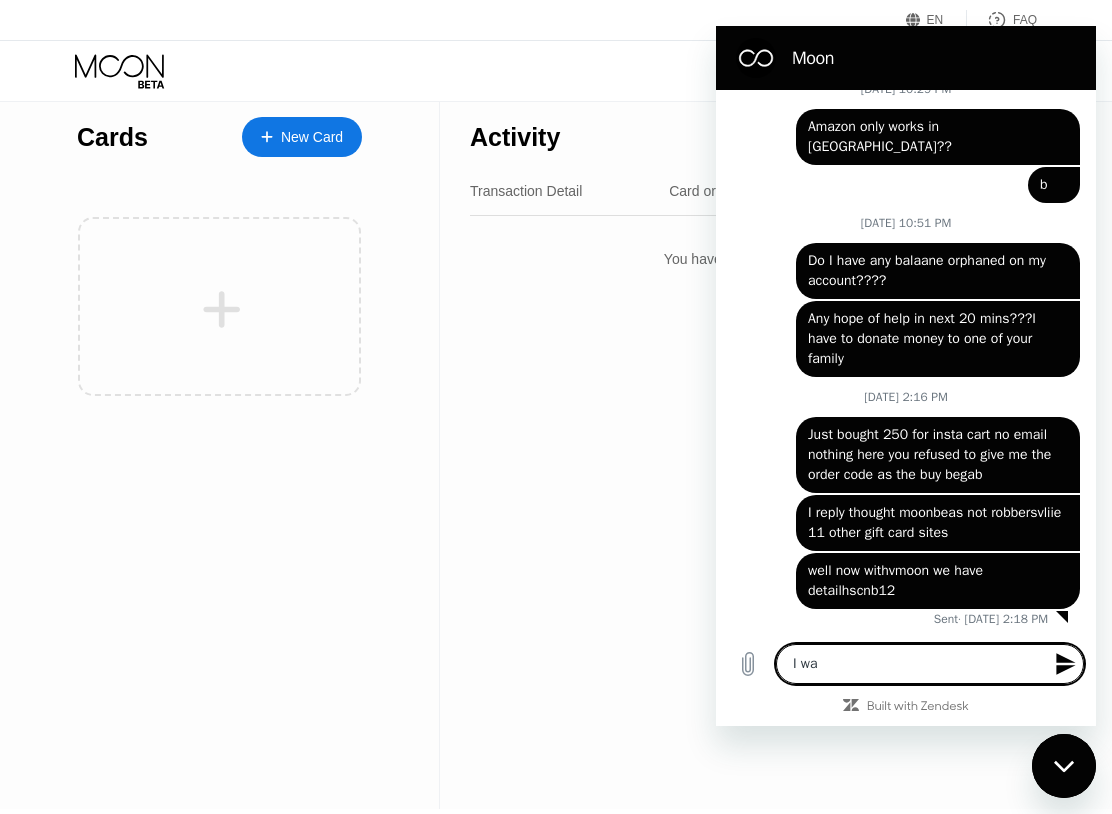 type on "x" 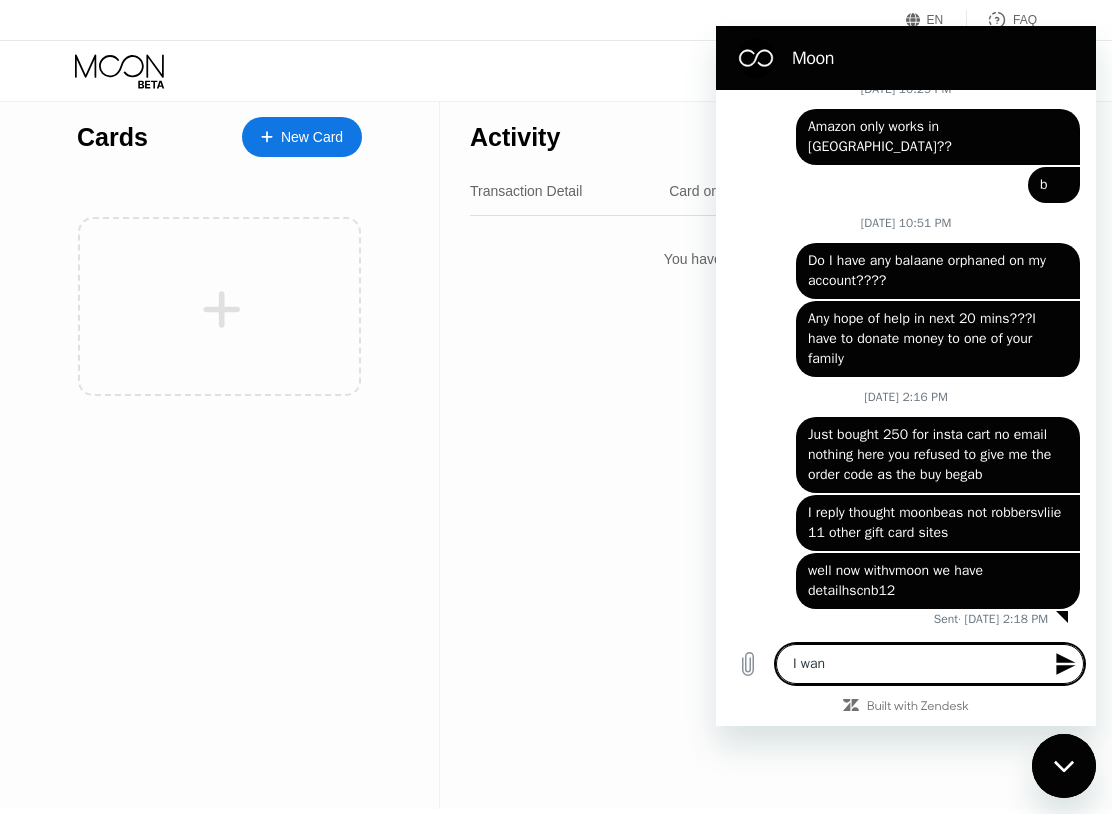 type on "I want" 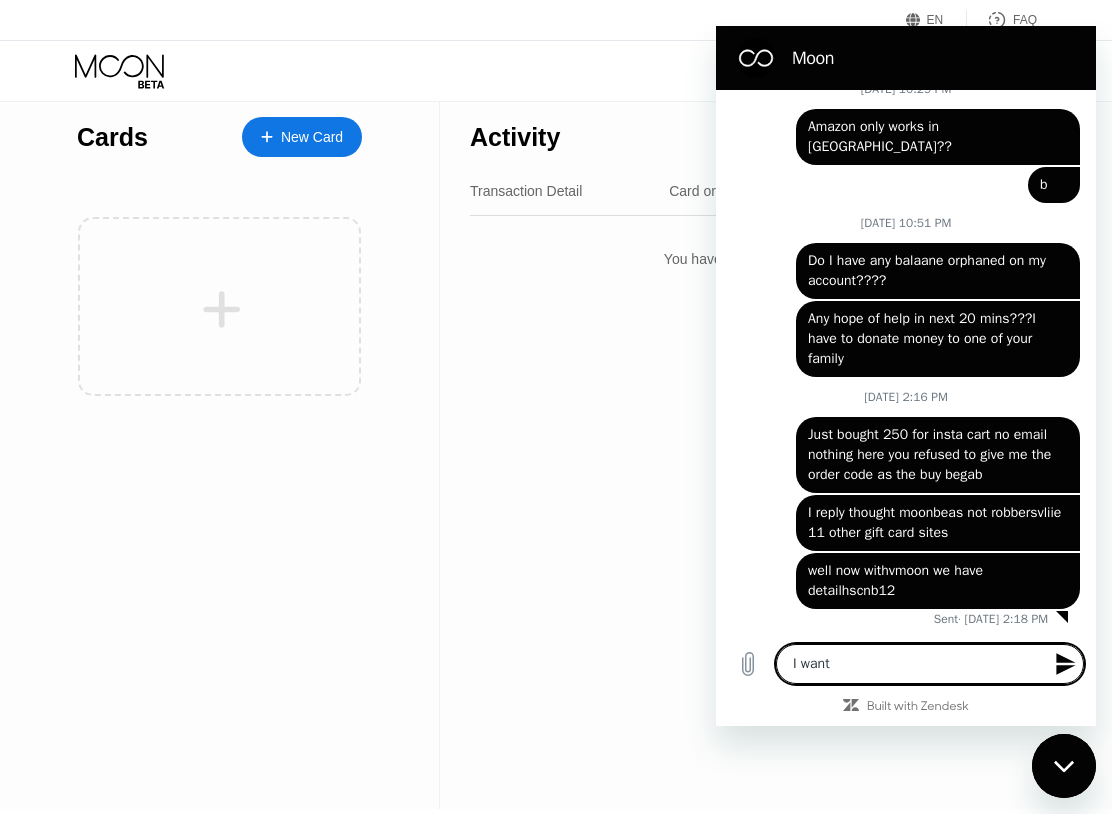 type on "I want" 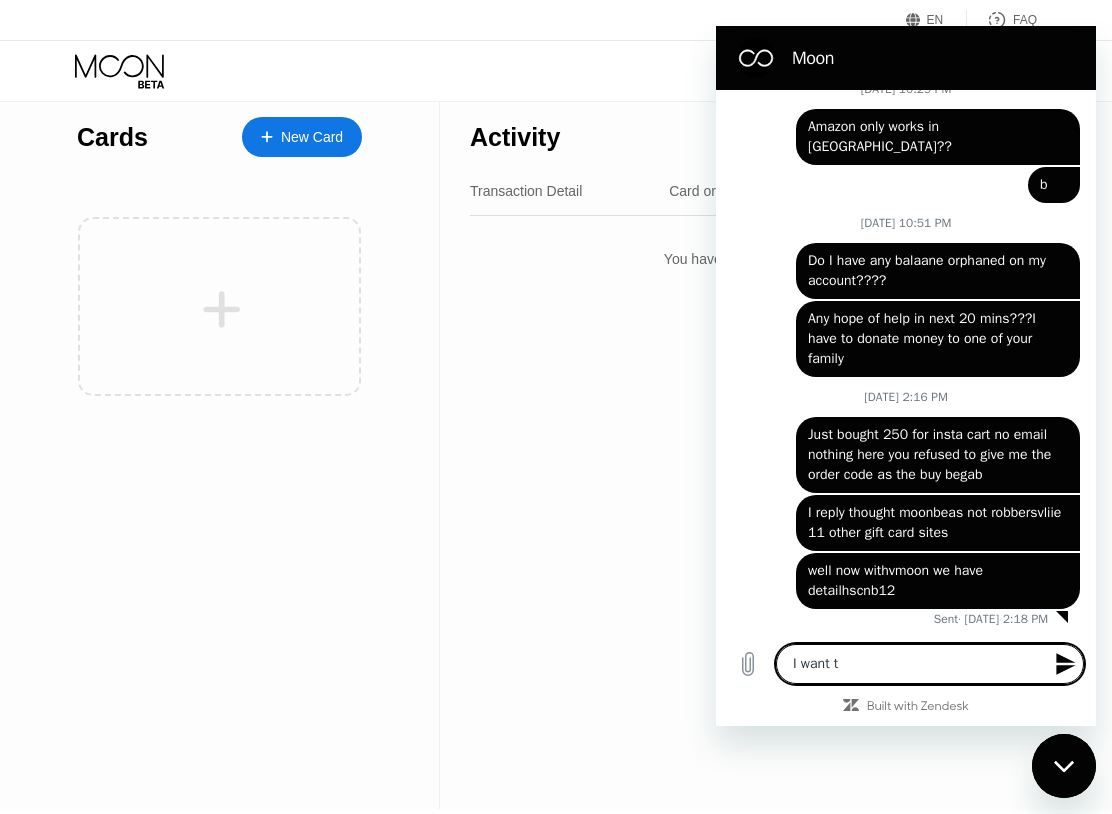 type on "x" 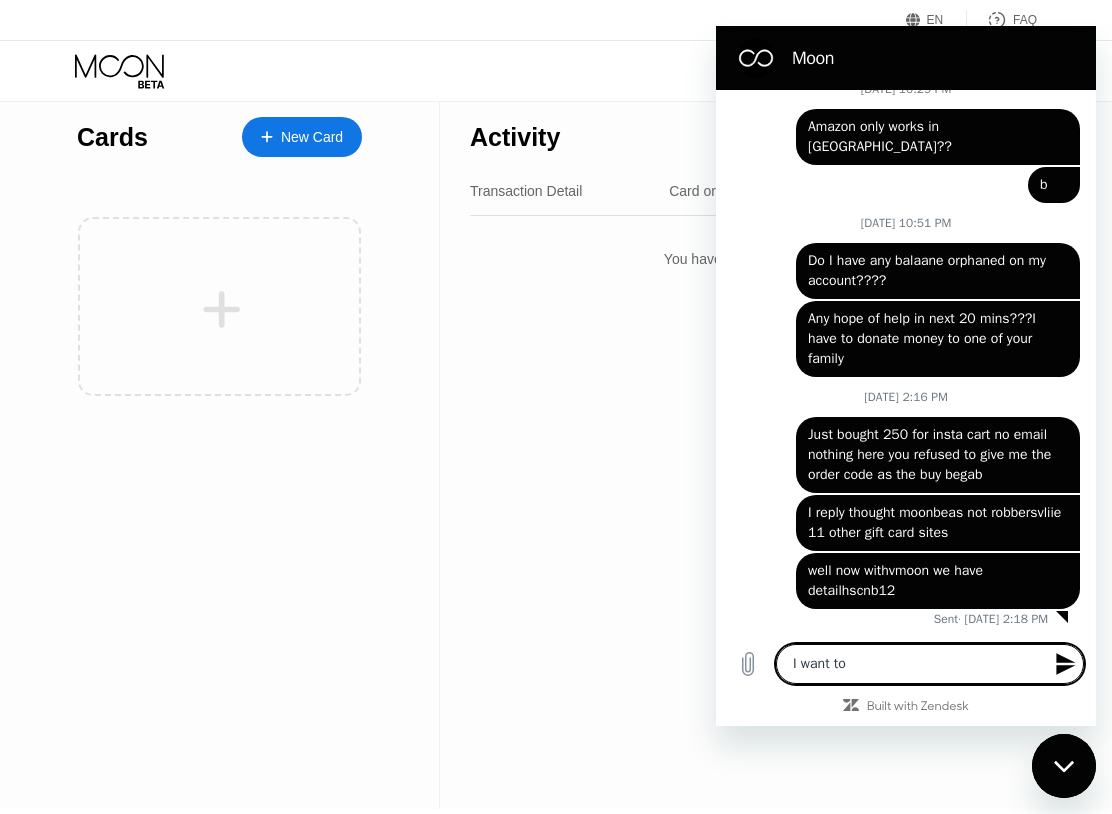 type on "I want to" 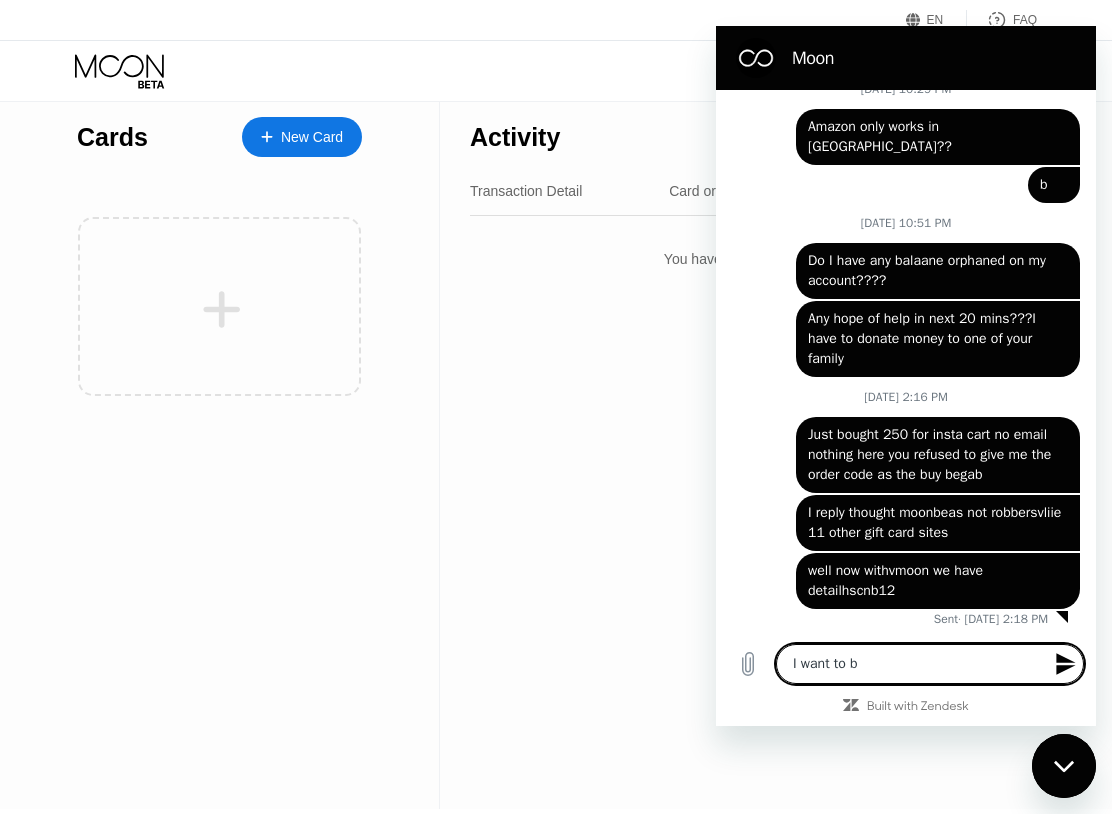 type on "I want to bu" 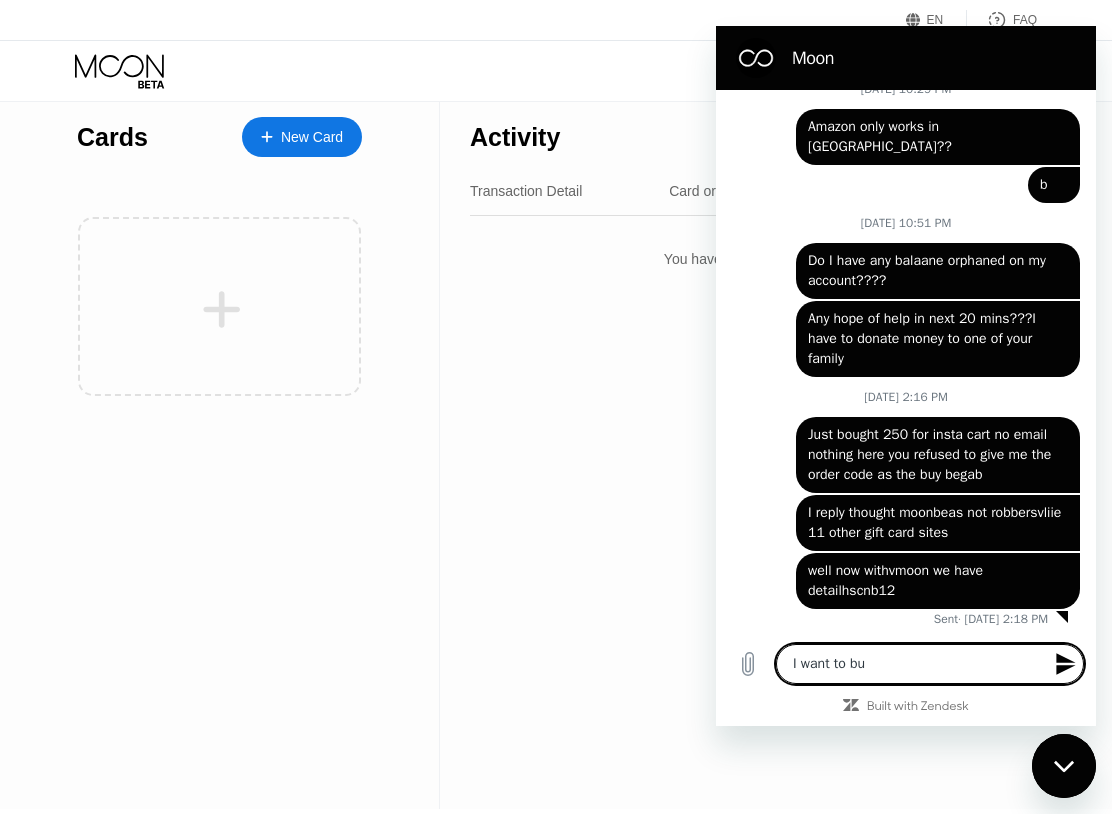 type on "x" 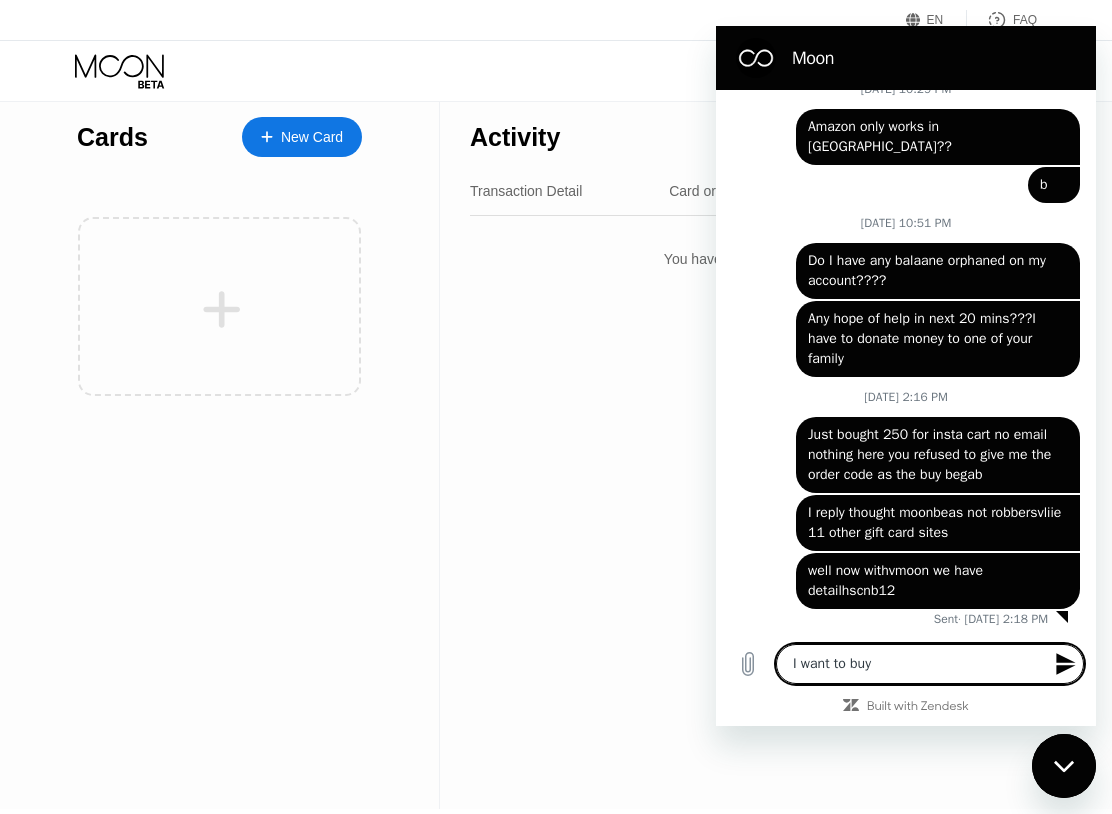 type on "I want to buy" 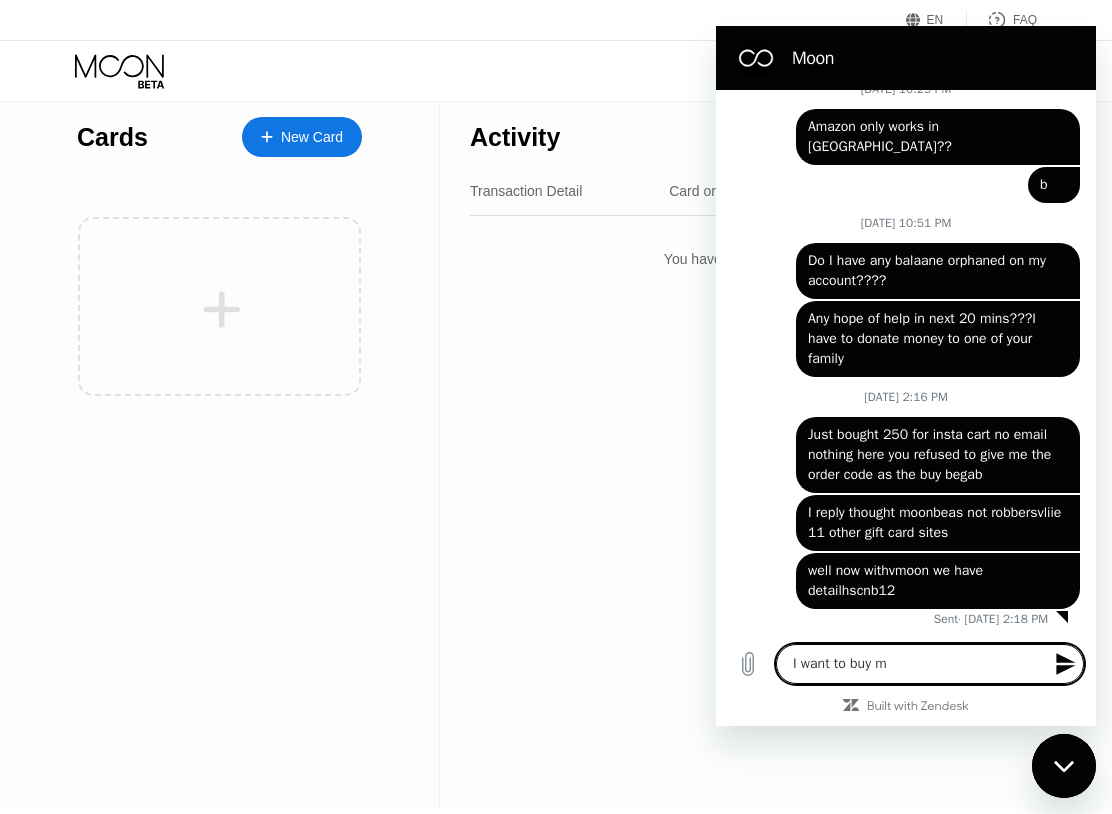 type on "I want to buy mo" 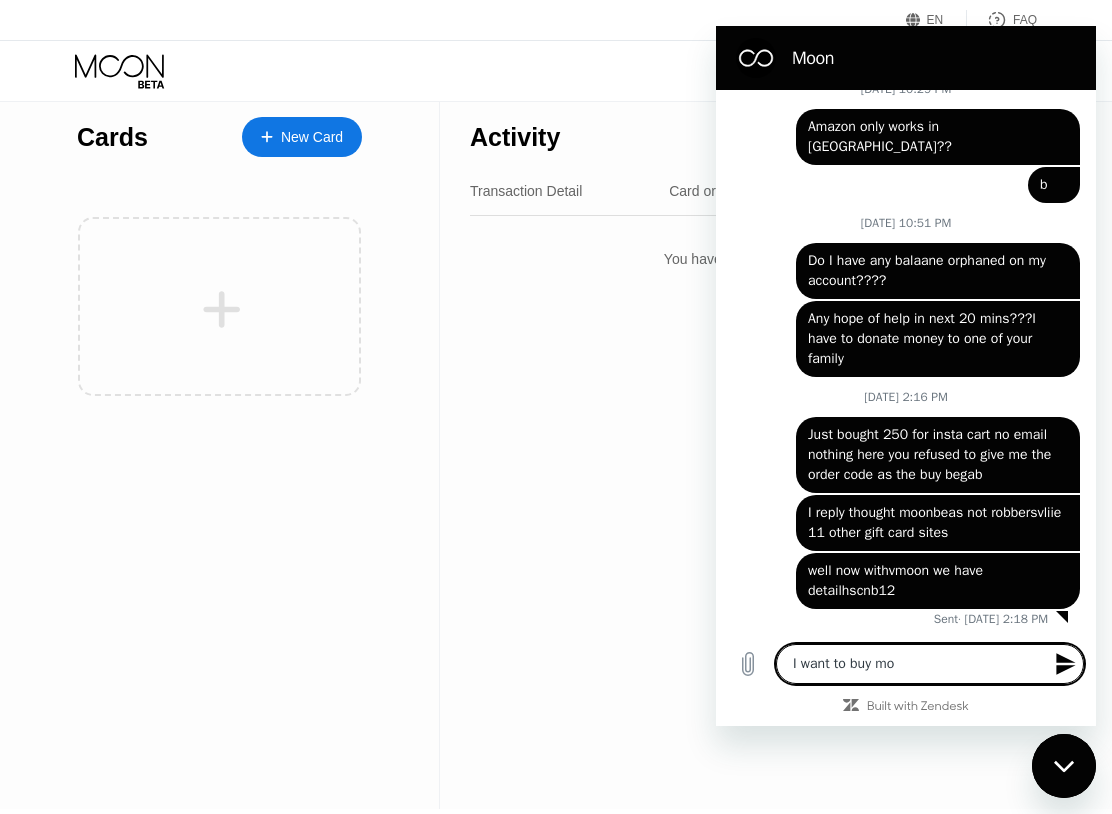 type on "x" 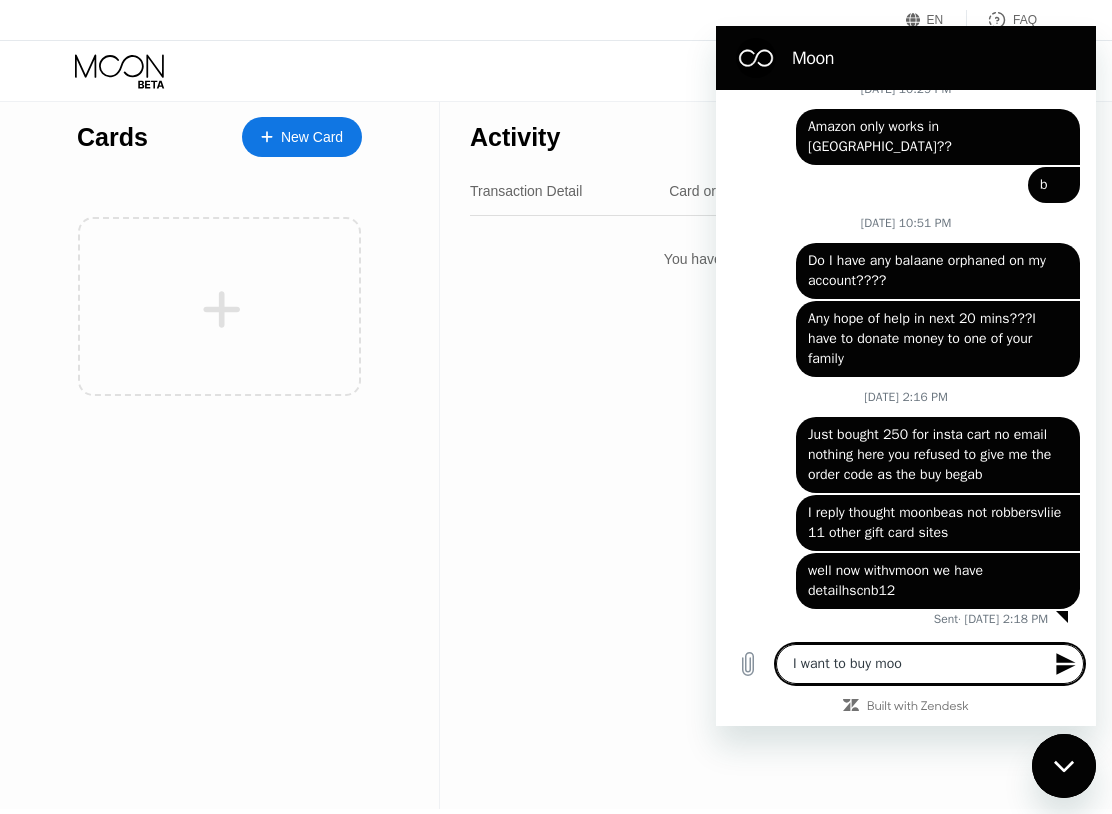 type on "x" 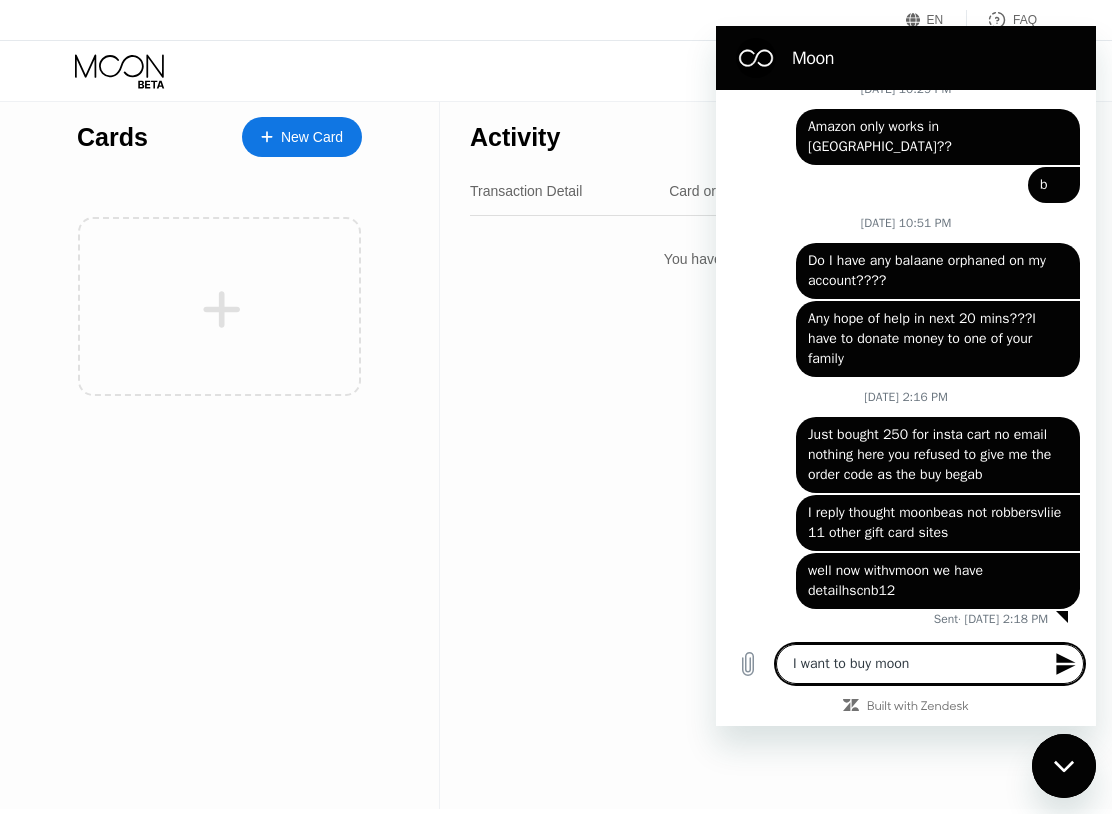 type on "I want to buy moon" 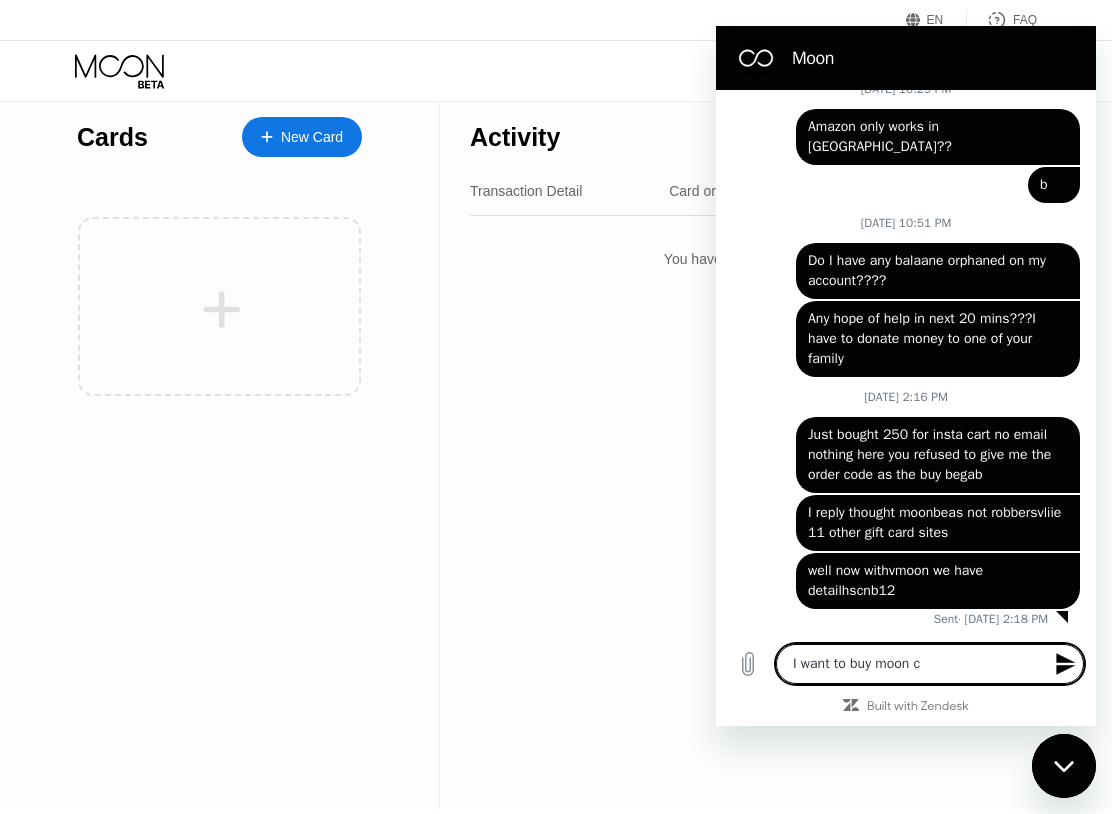 type on "I want to buy moon cr" 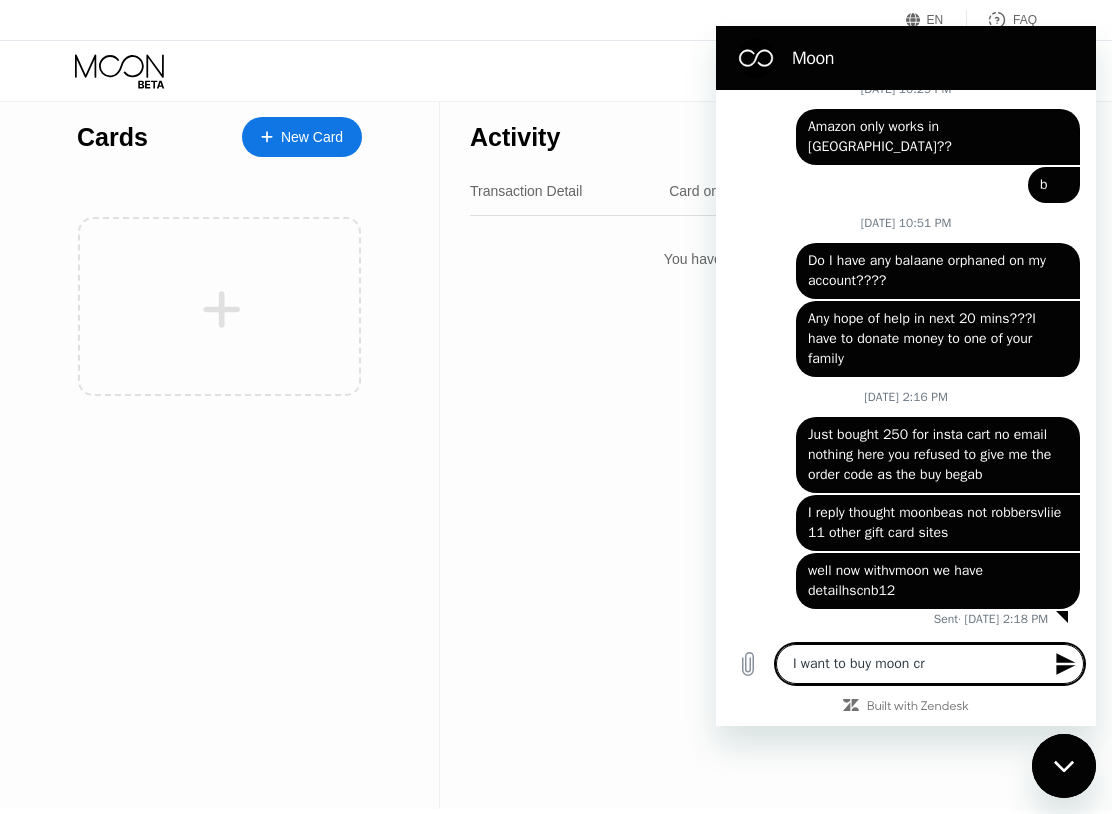 type on "I want to buy moon cre" 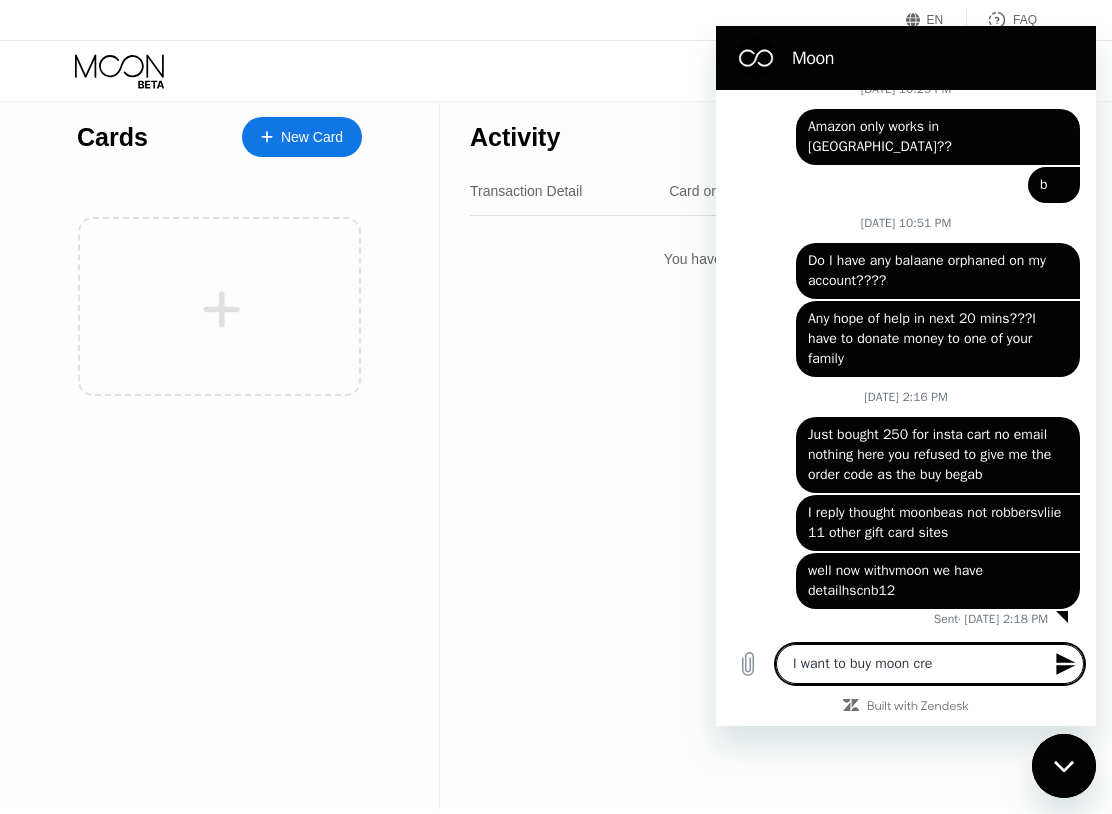 type on "I want to buy moon cred" 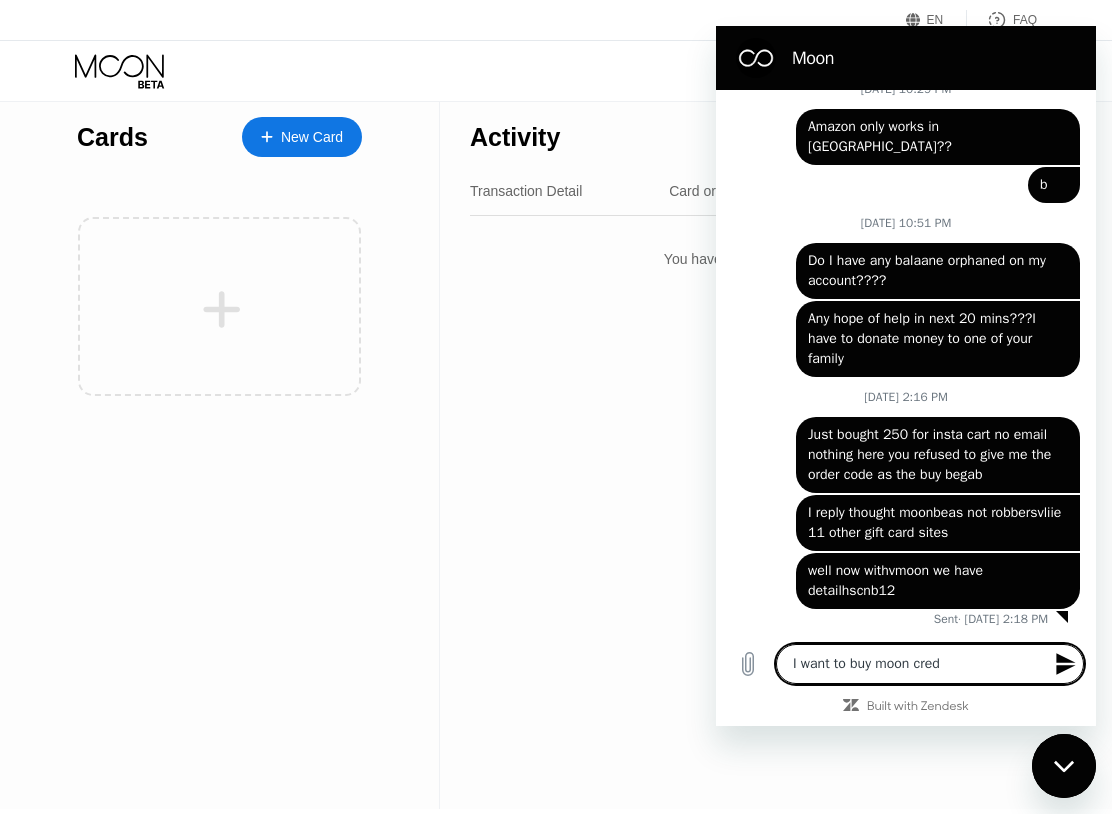 type on "I want to buy moon credi" 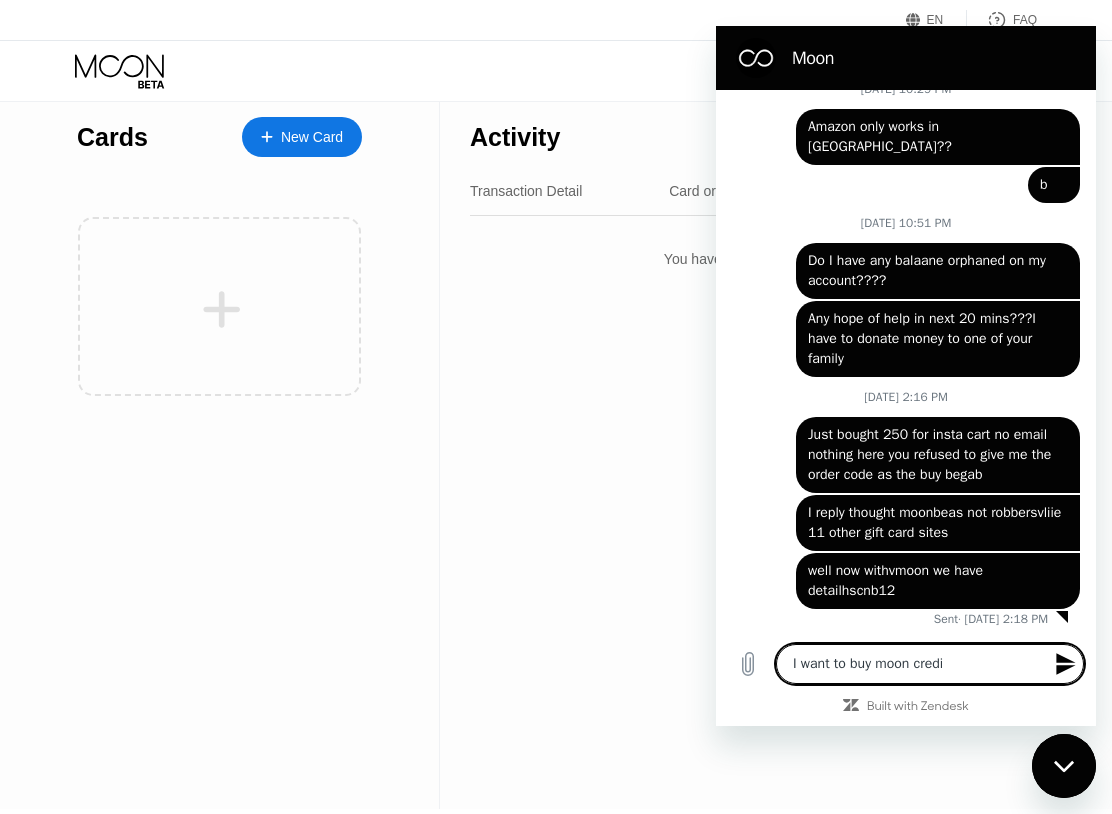 type on "I want to buy moon credit" 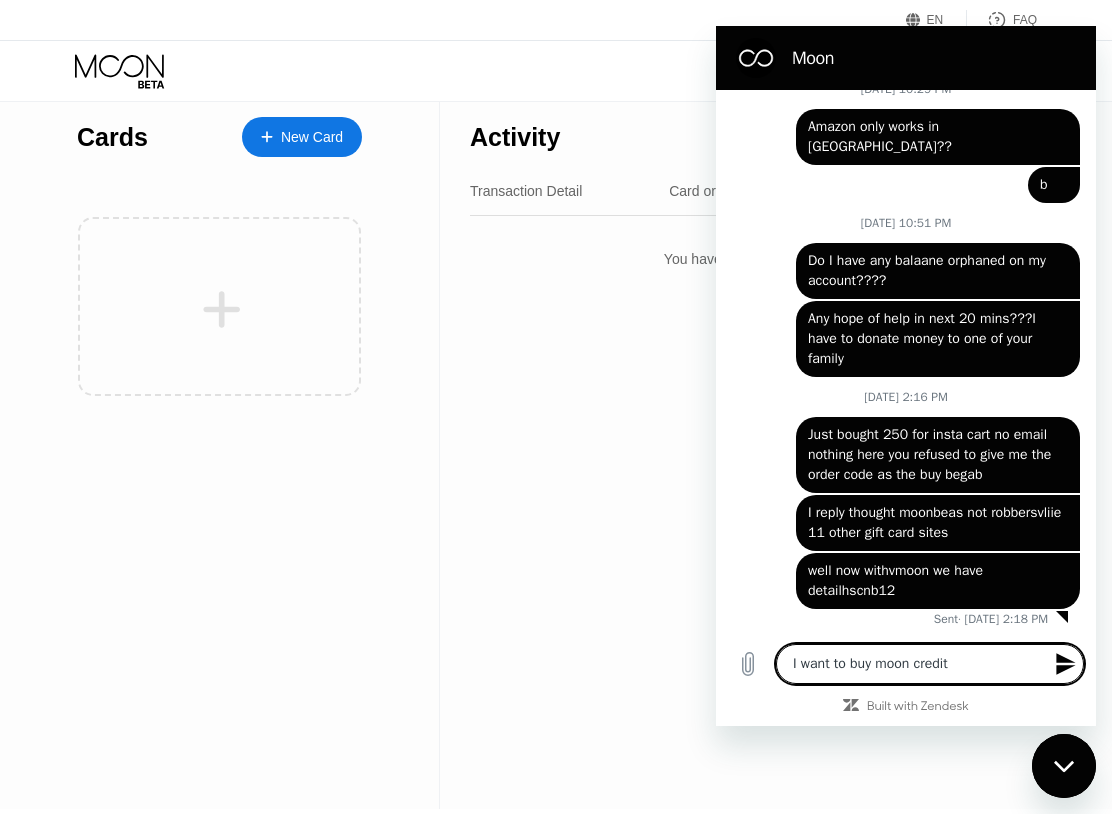 type on "I want to buy moon credit" 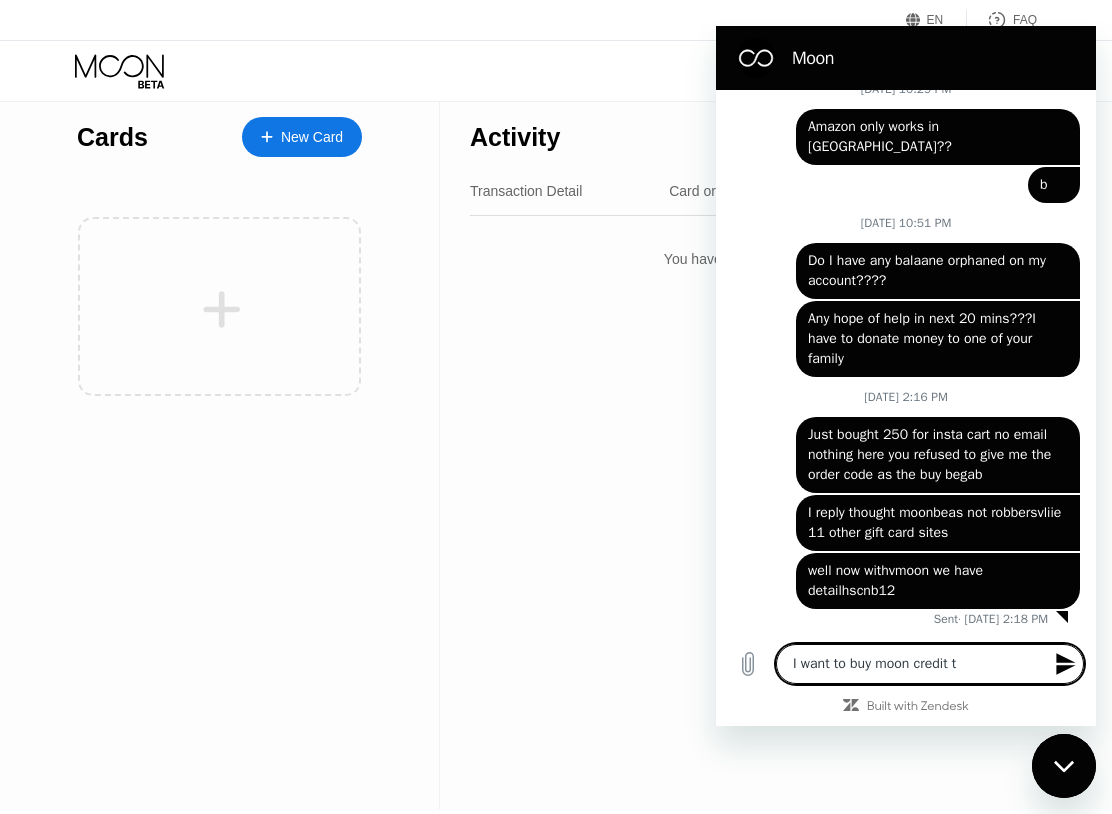 type on "I want to buy moon credit ti" 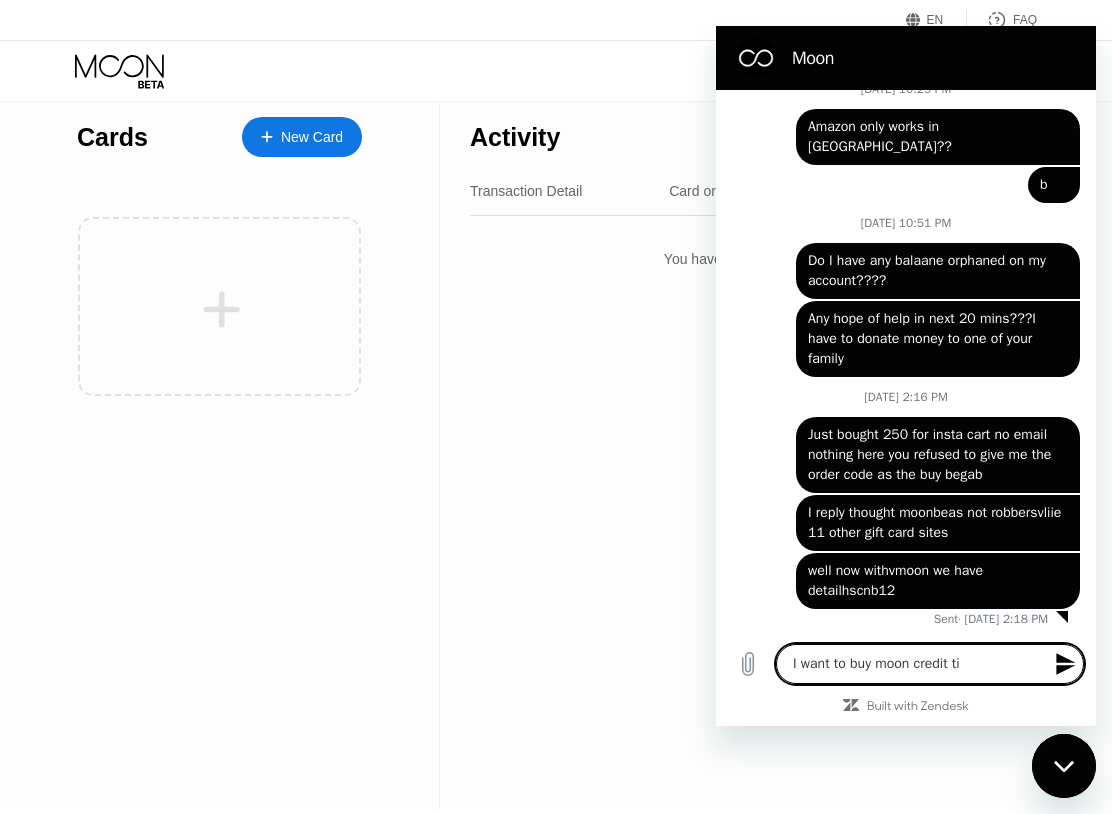 type on "x" 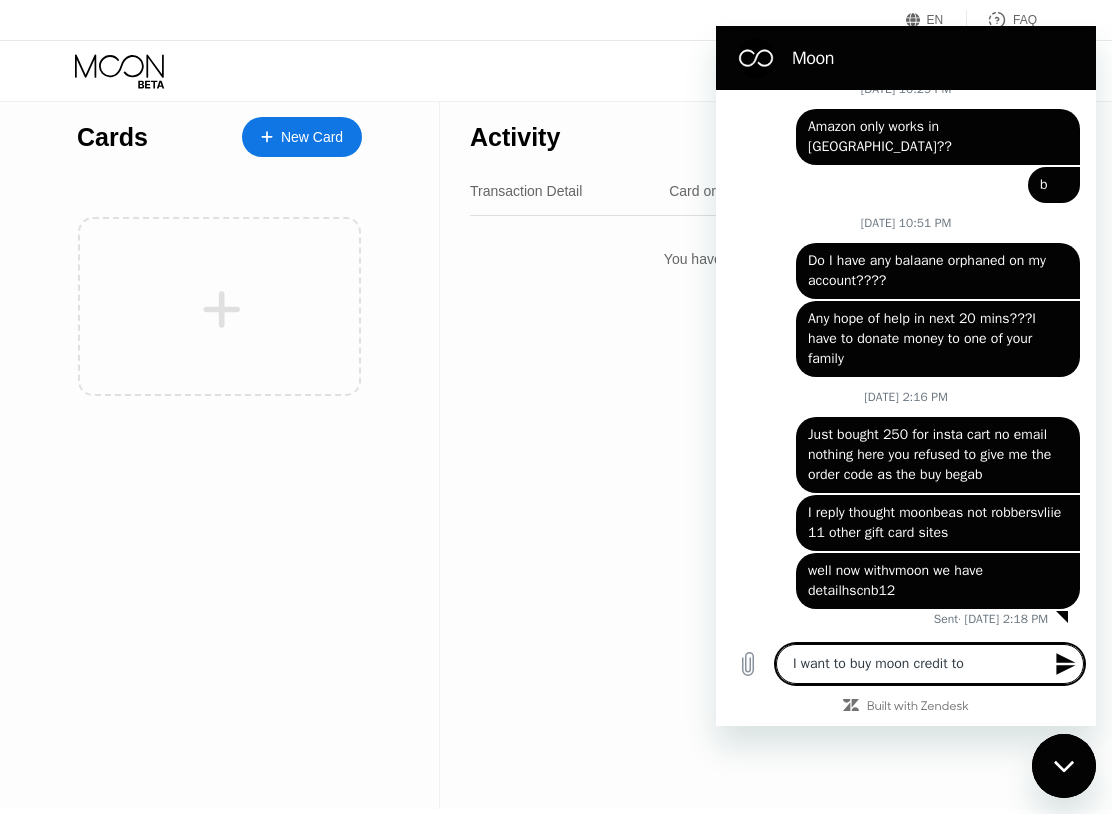 type on "I want to buy moon credit to" 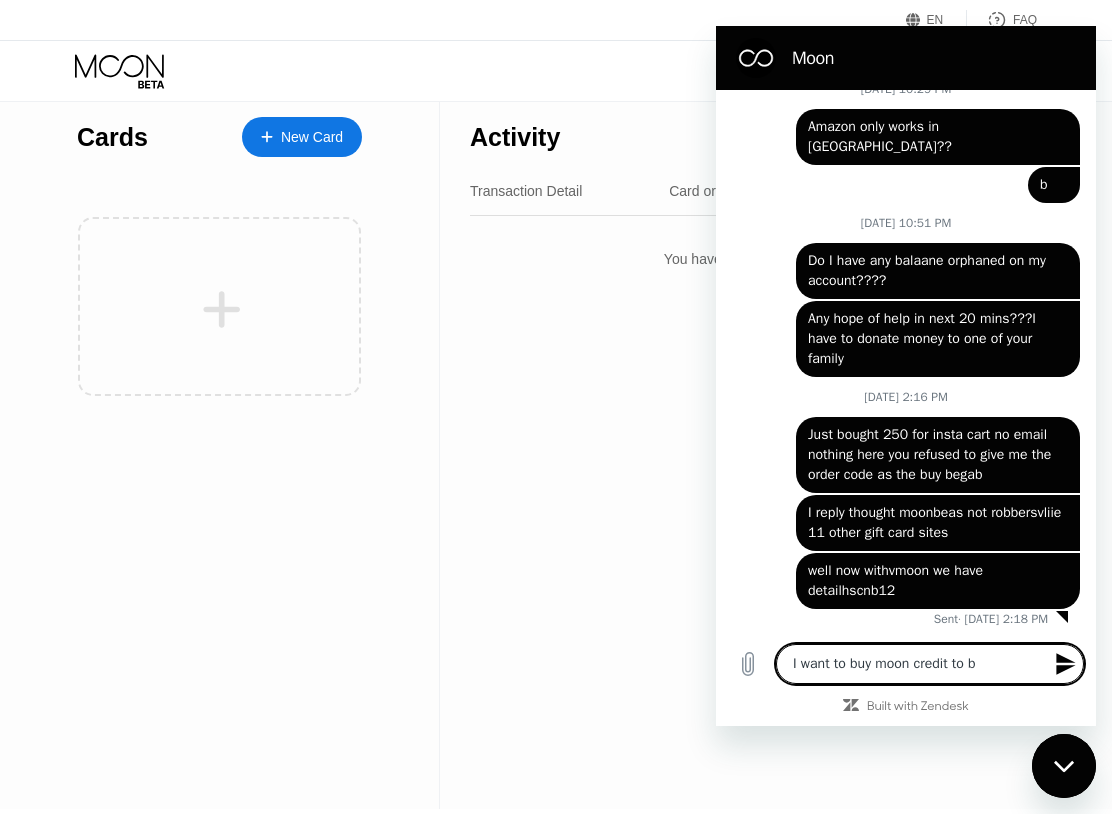 type on "I want to buy moon credit to bu" 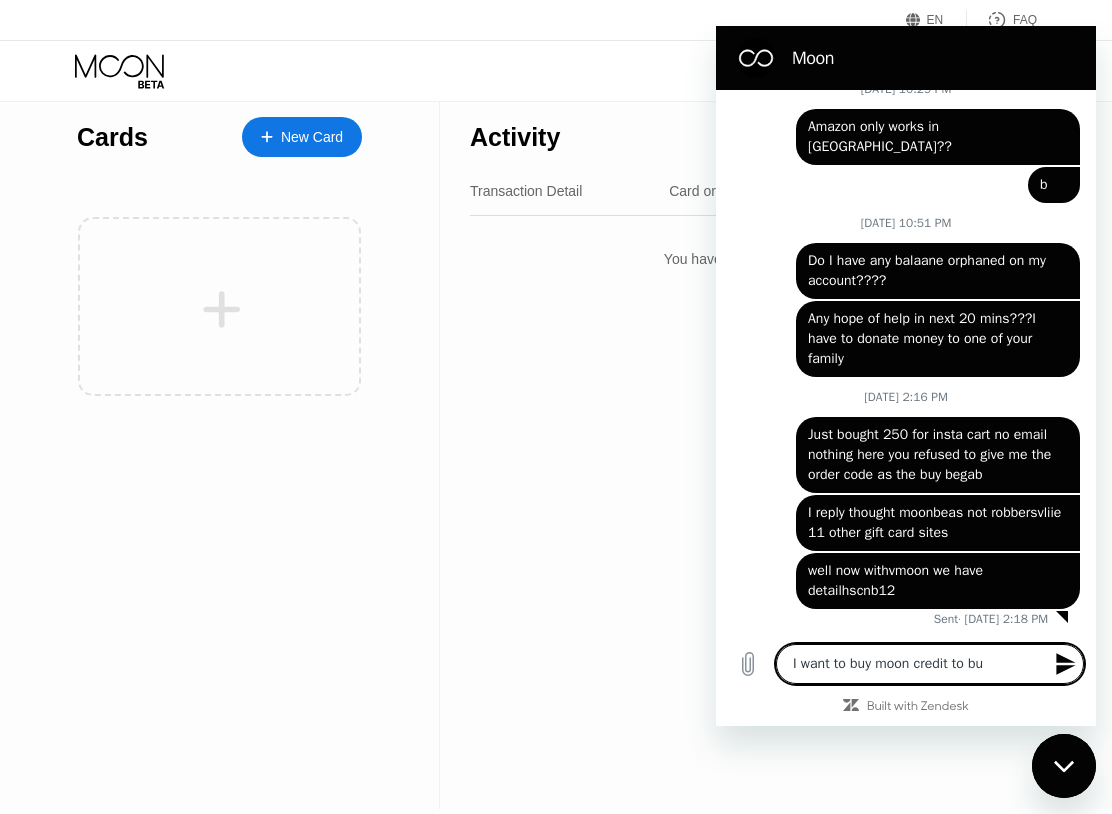 type on "I want to buy moon credit to buu" 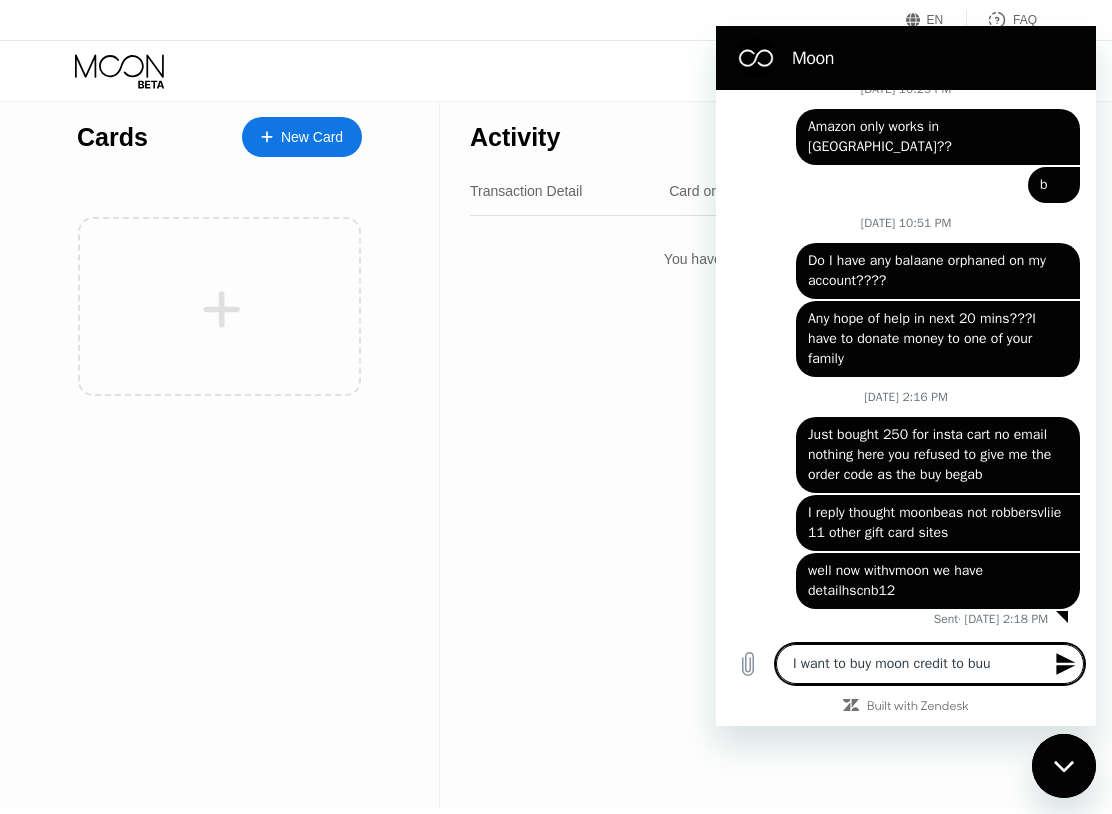 type on "x" 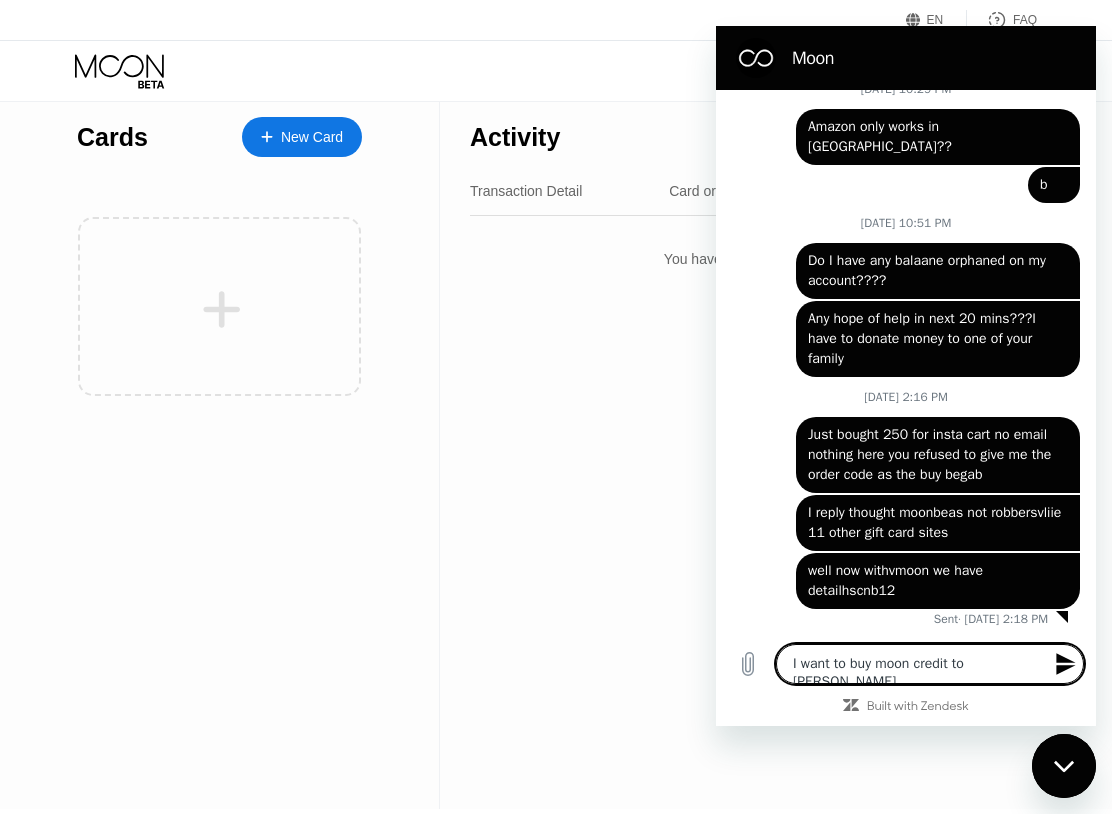 type on "I want to buy moon credit to buy" 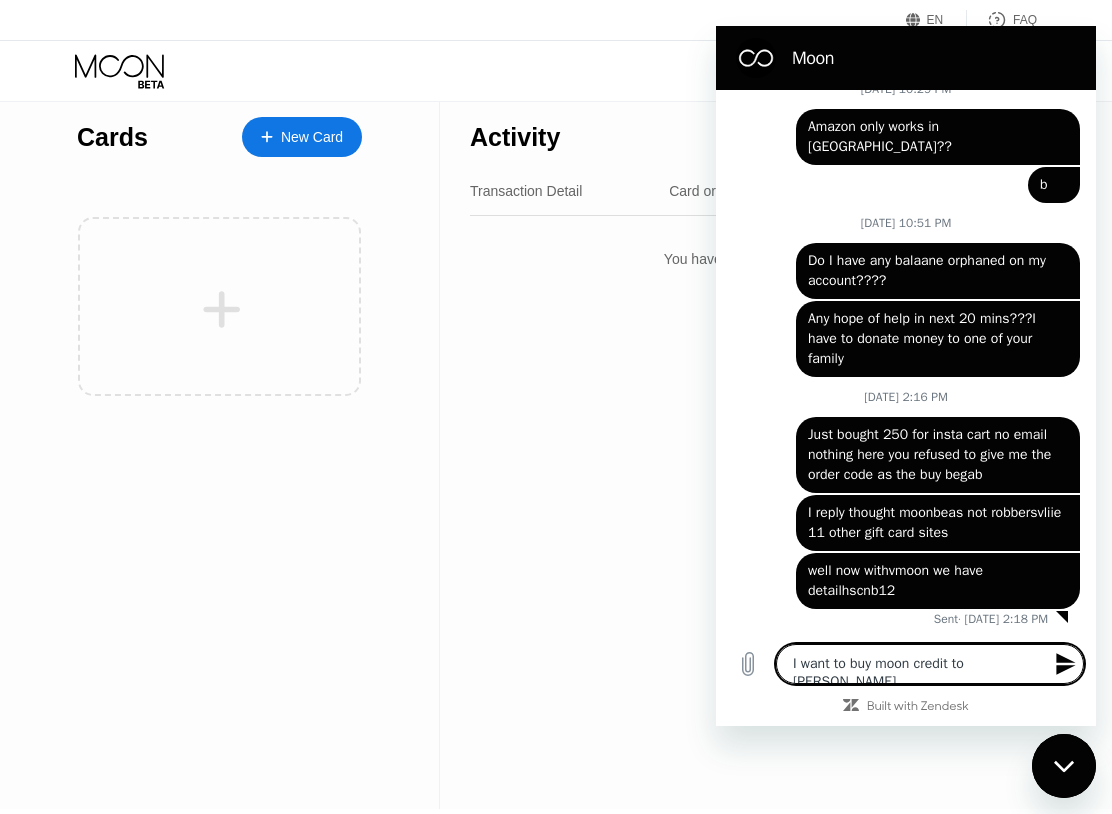 type on "x" 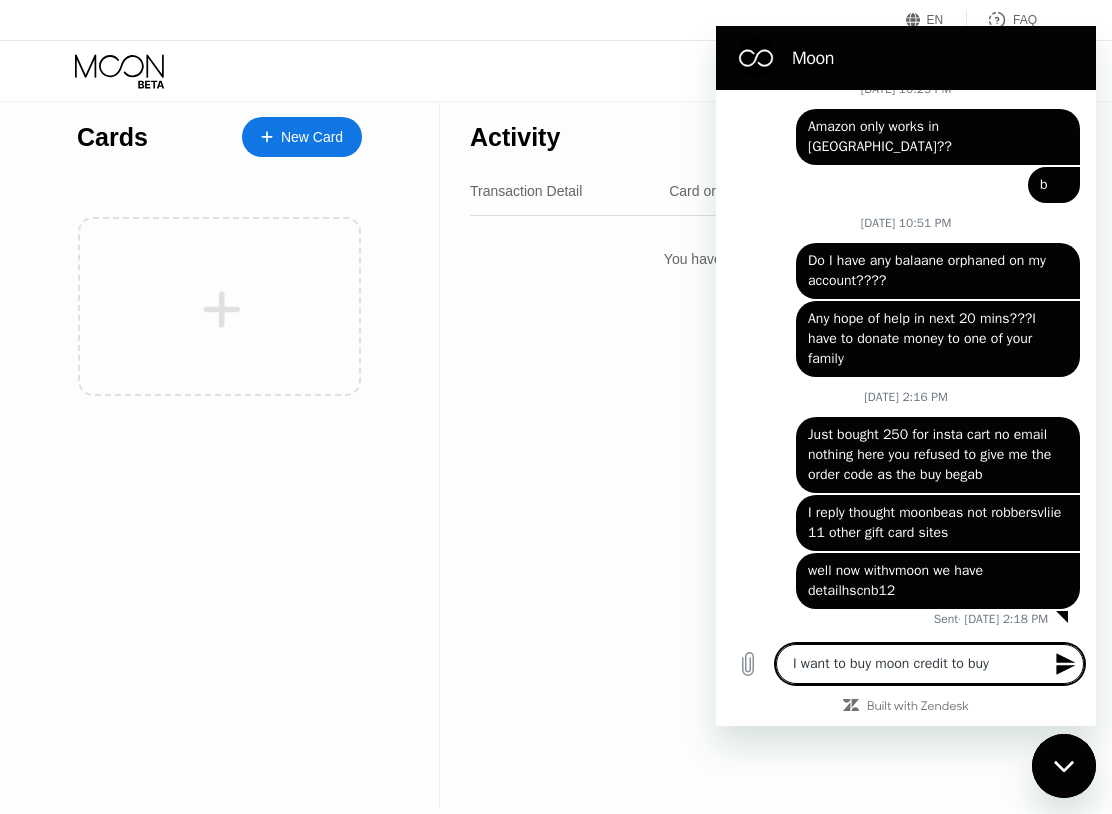 type on "I want to buy moon credit to buy" 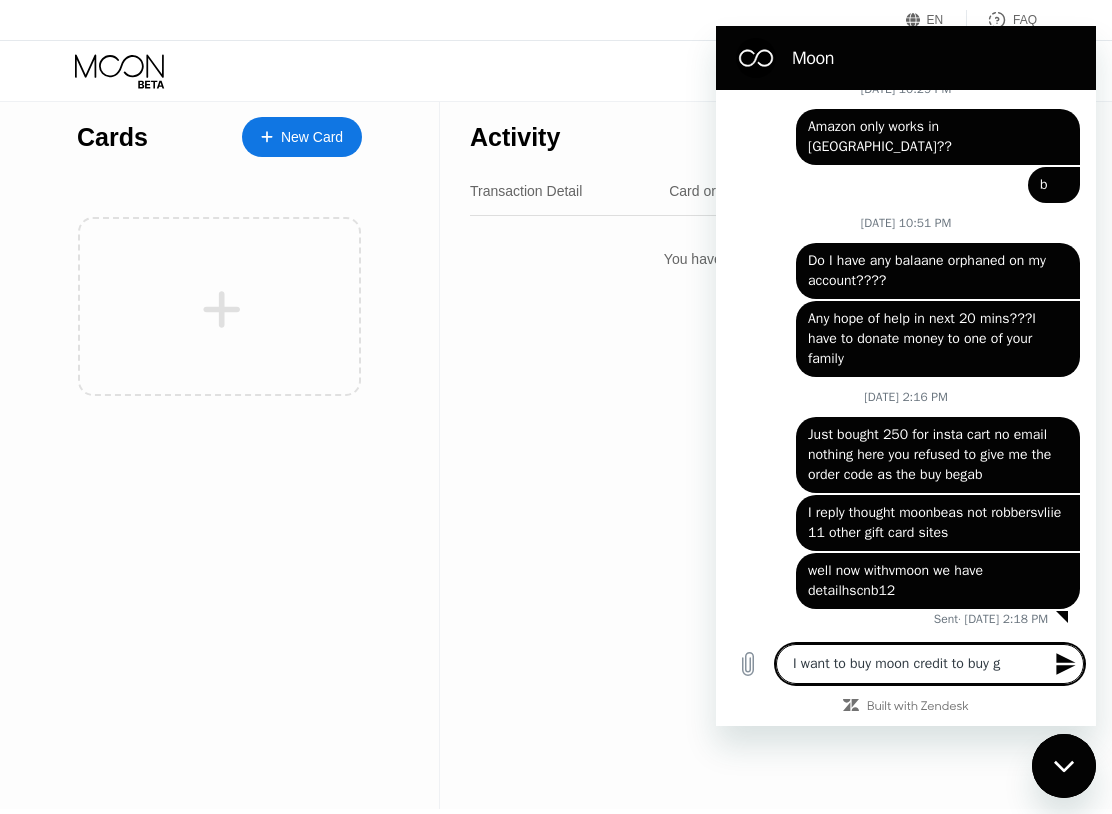 type on "I want to buy moon credit to buy gi" 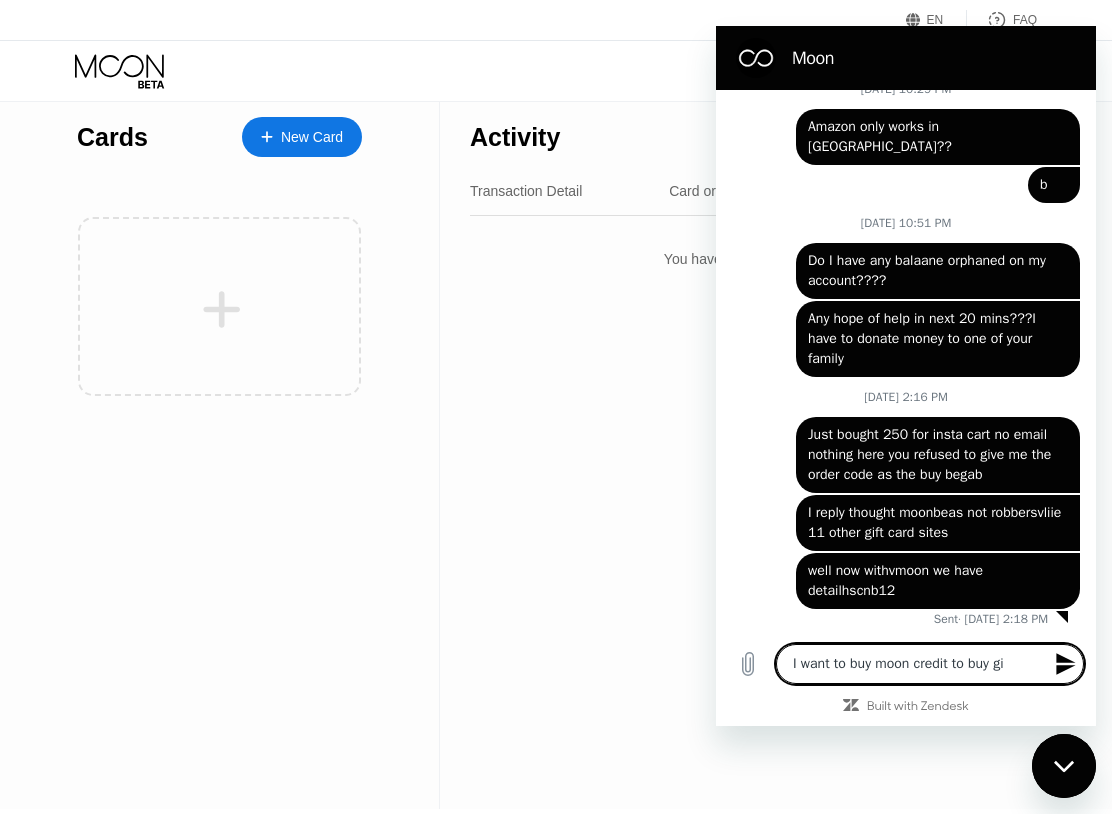 type on "x" 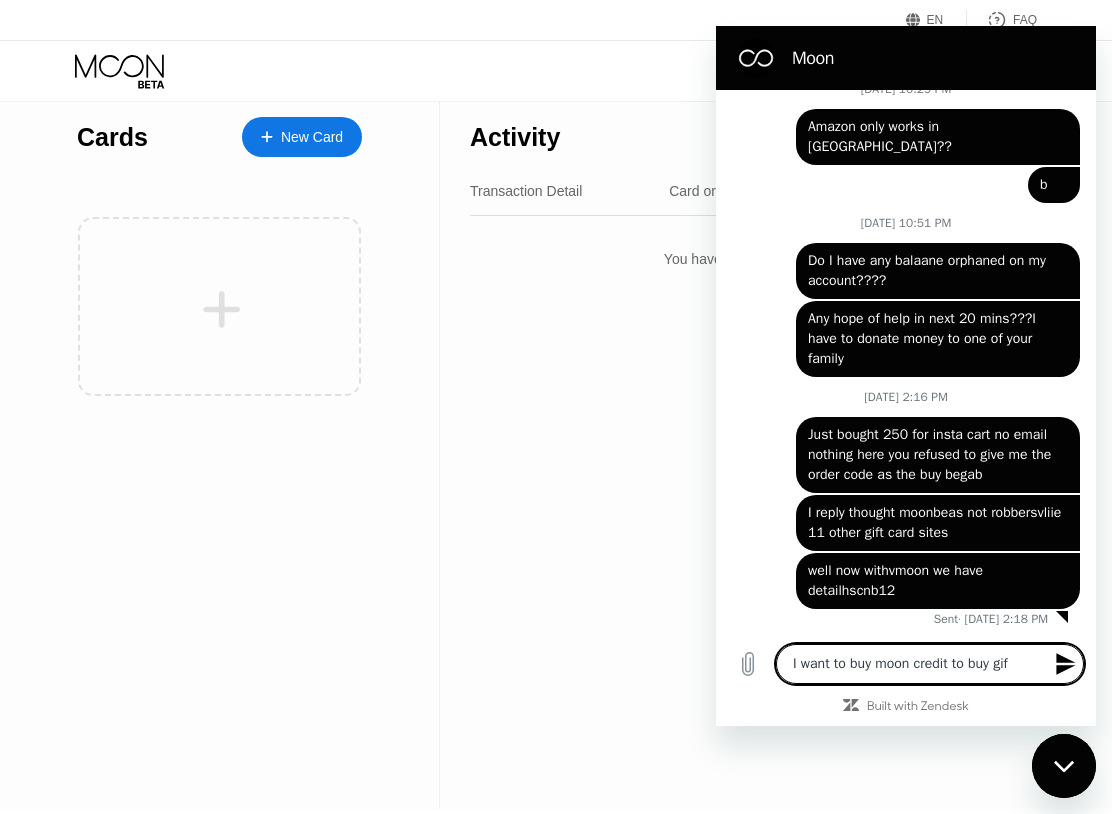 type on "x" 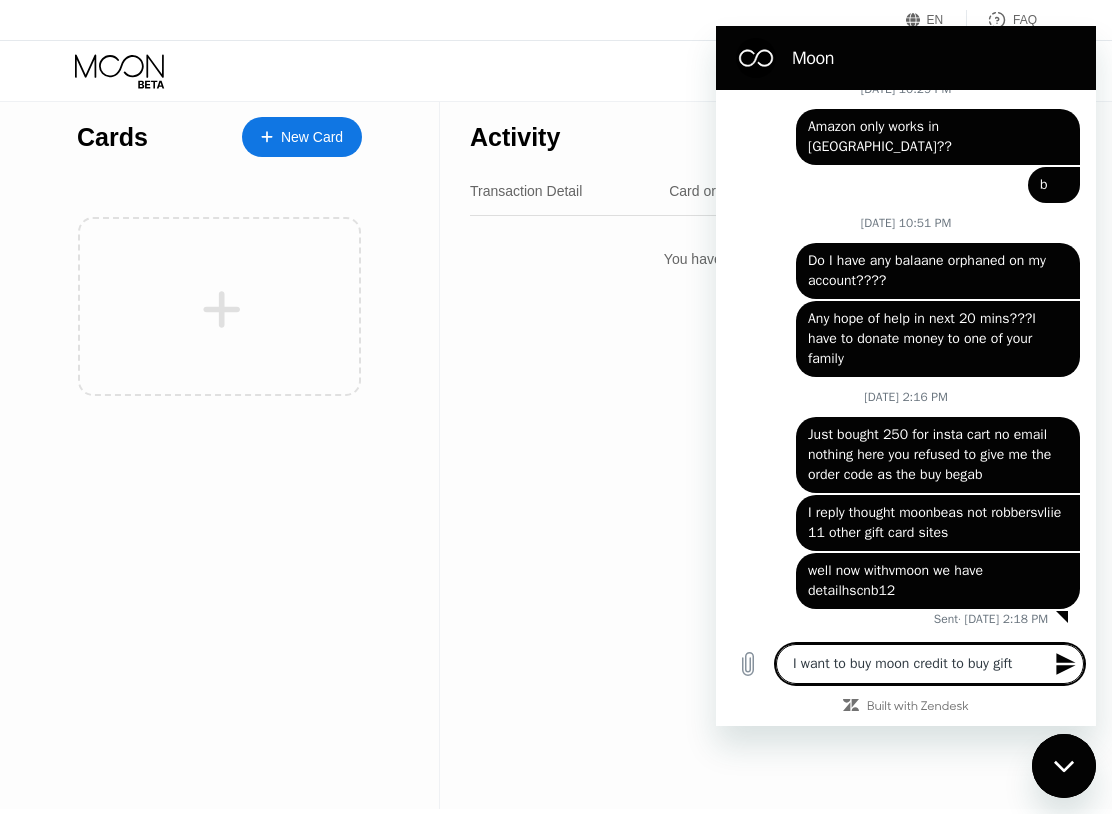 type on "x" 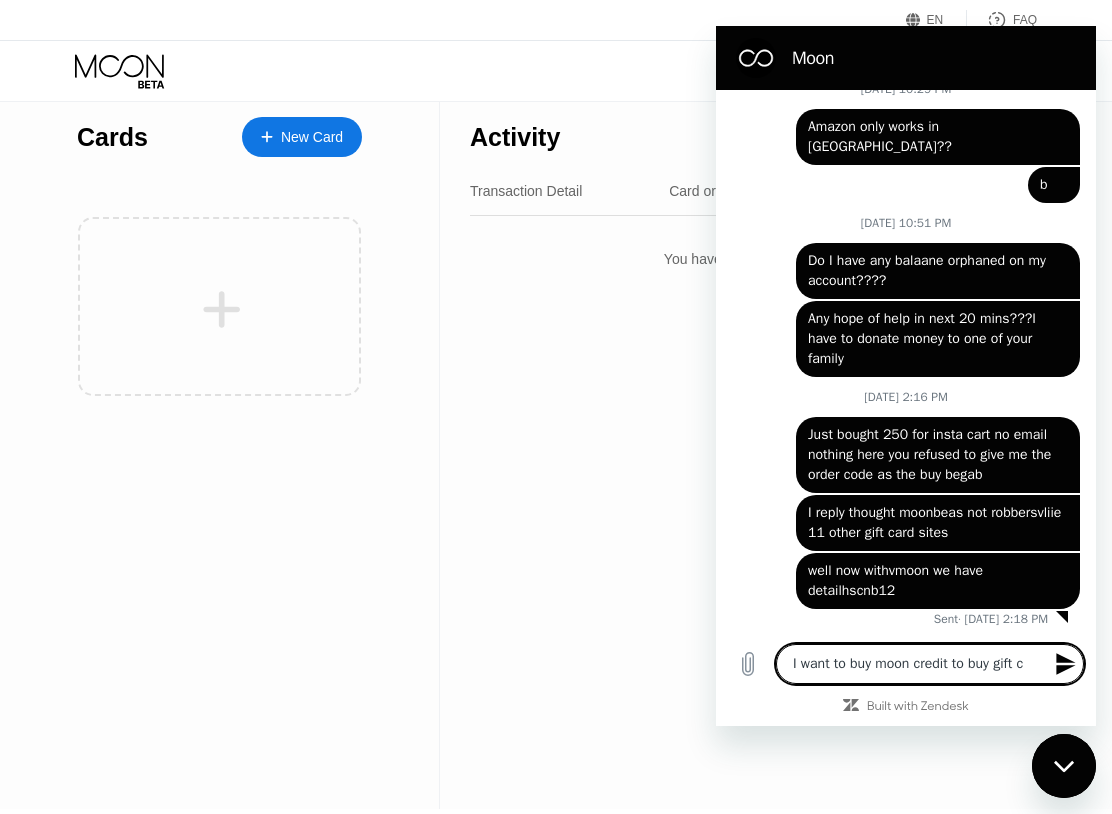 type on "I want to buy moon credit to buy gift cs" 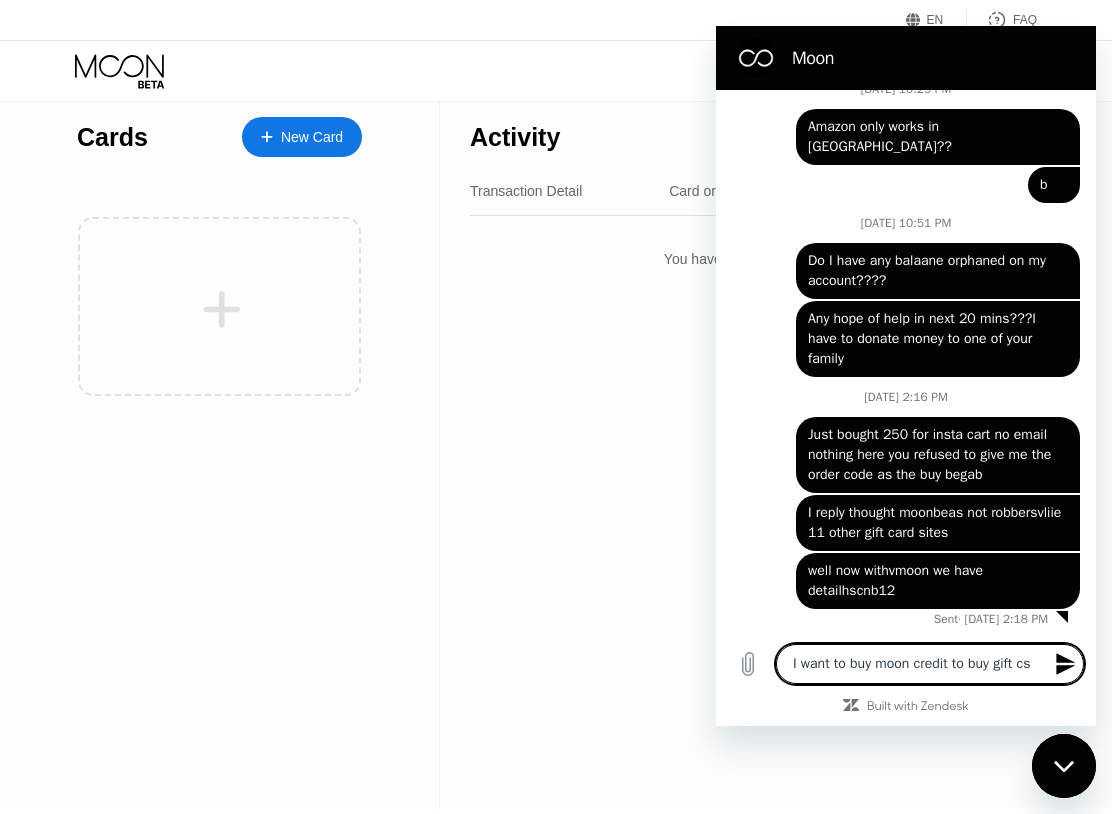 type on "x" 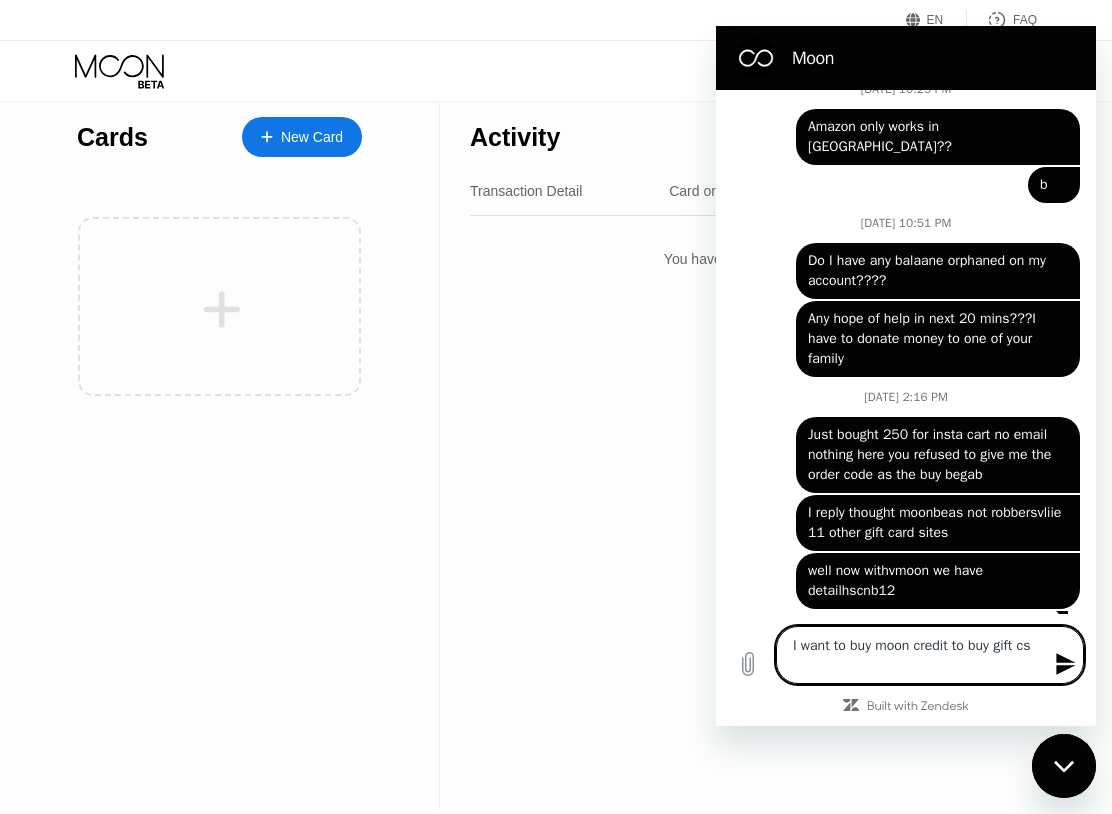 type on "I want to buy moon credit to buy gift c" 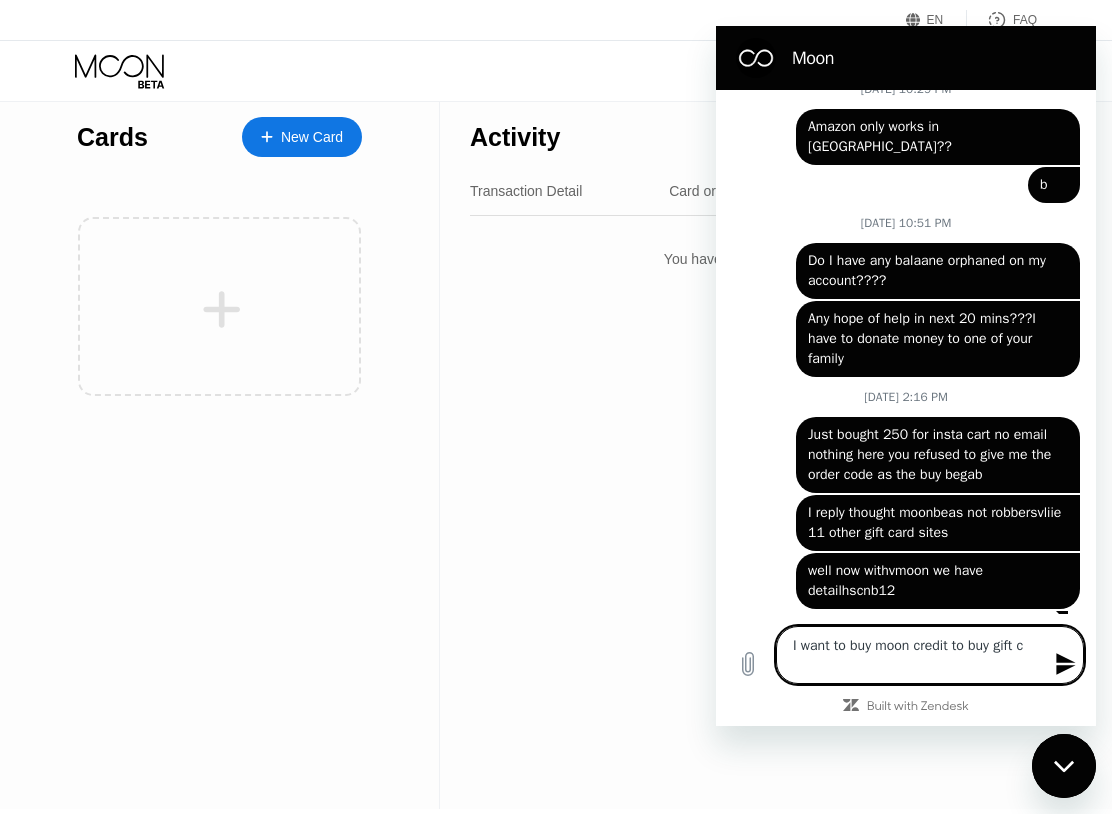type on "x" 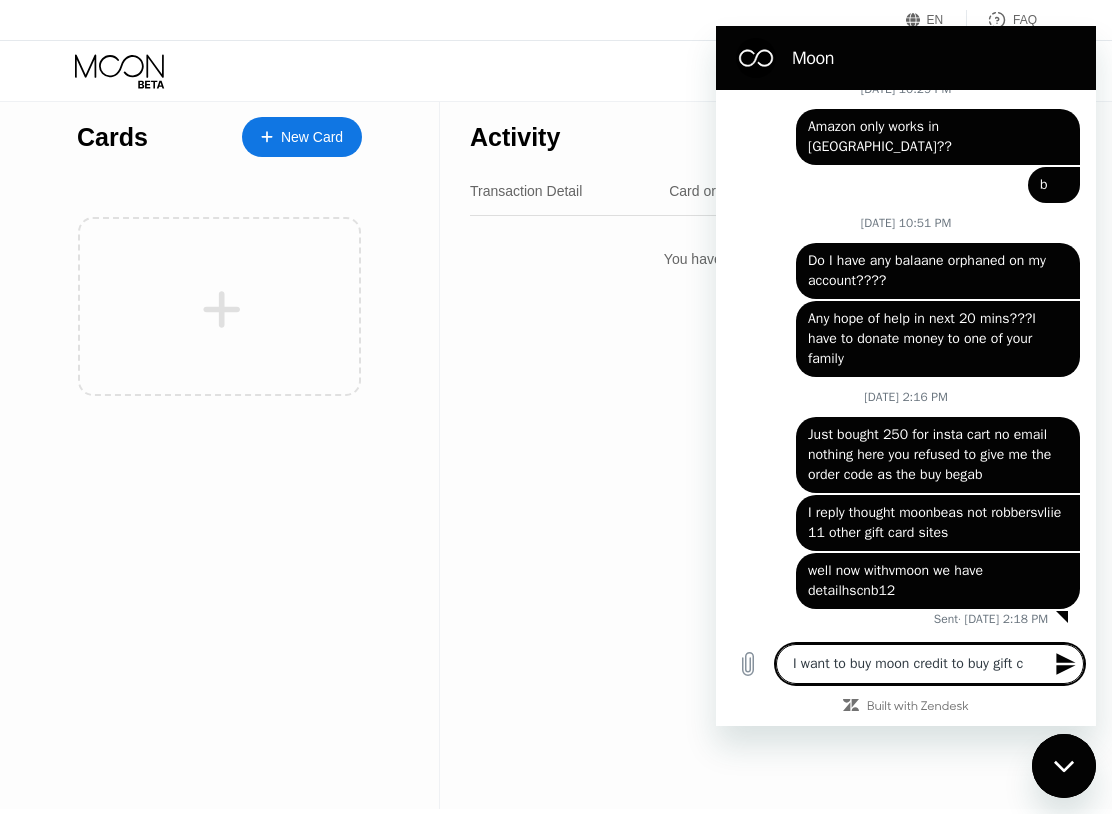 type on "I want to buy moon credit to buy gift ca" 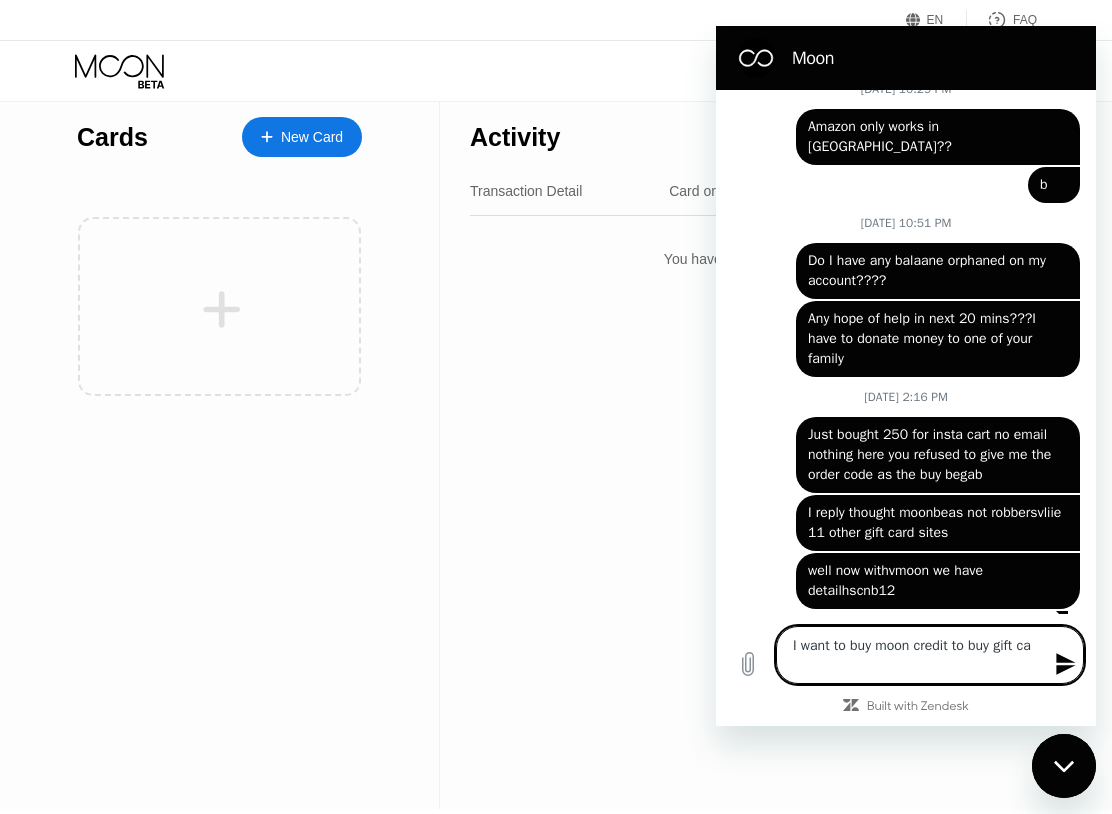 scroll, scrollTop: 0, scrollLeft: 0, axis: both 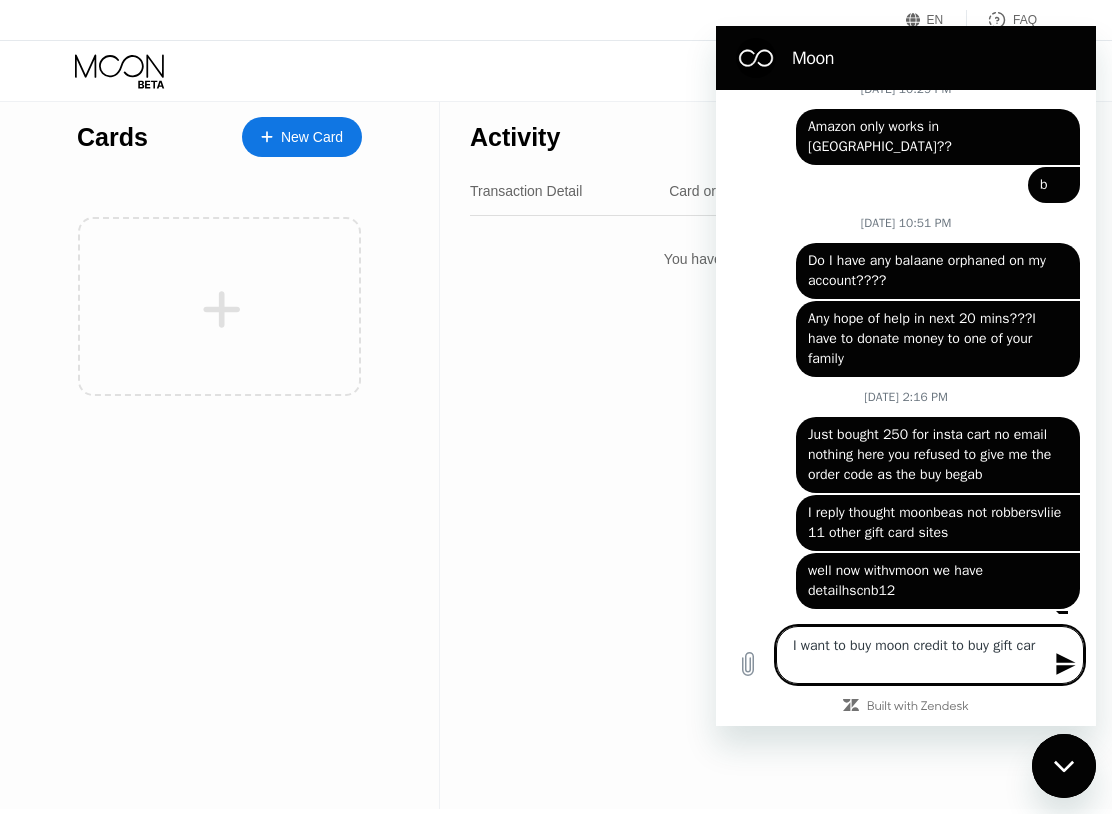 type on "I want to buy moon credit to buy gift card" 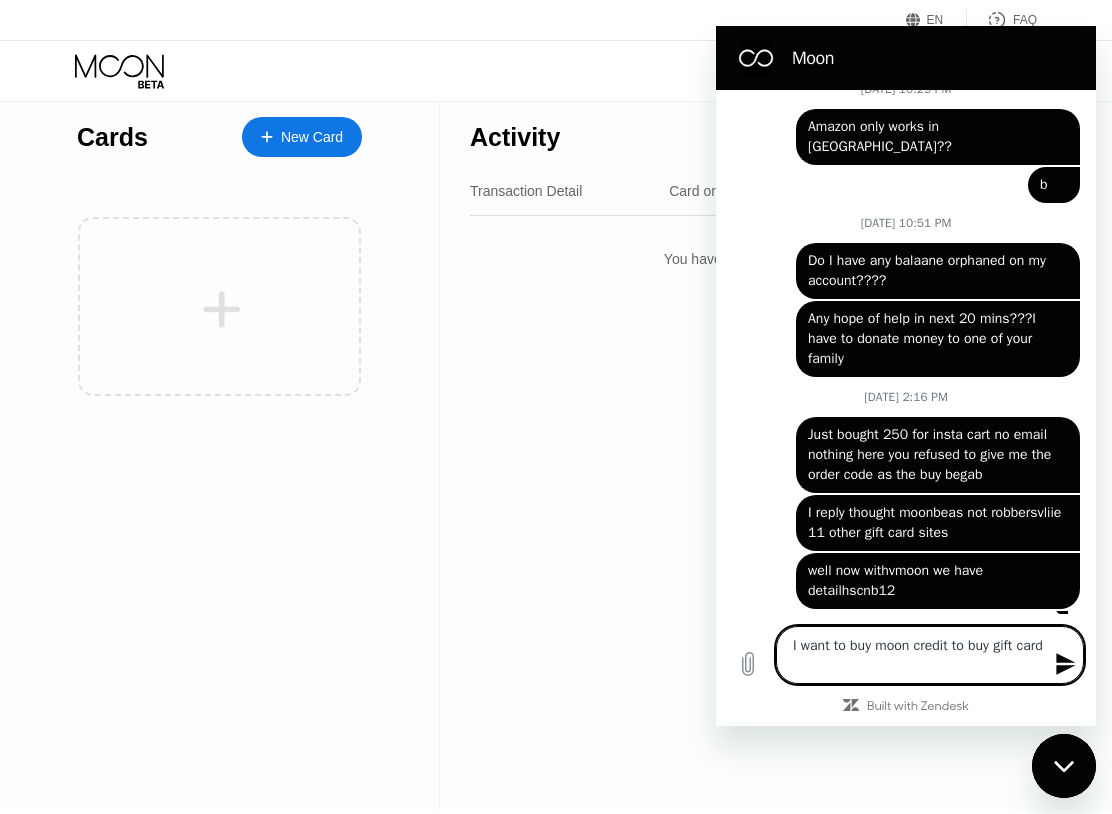 type on "I want to buy moon credit to buy gift cards" 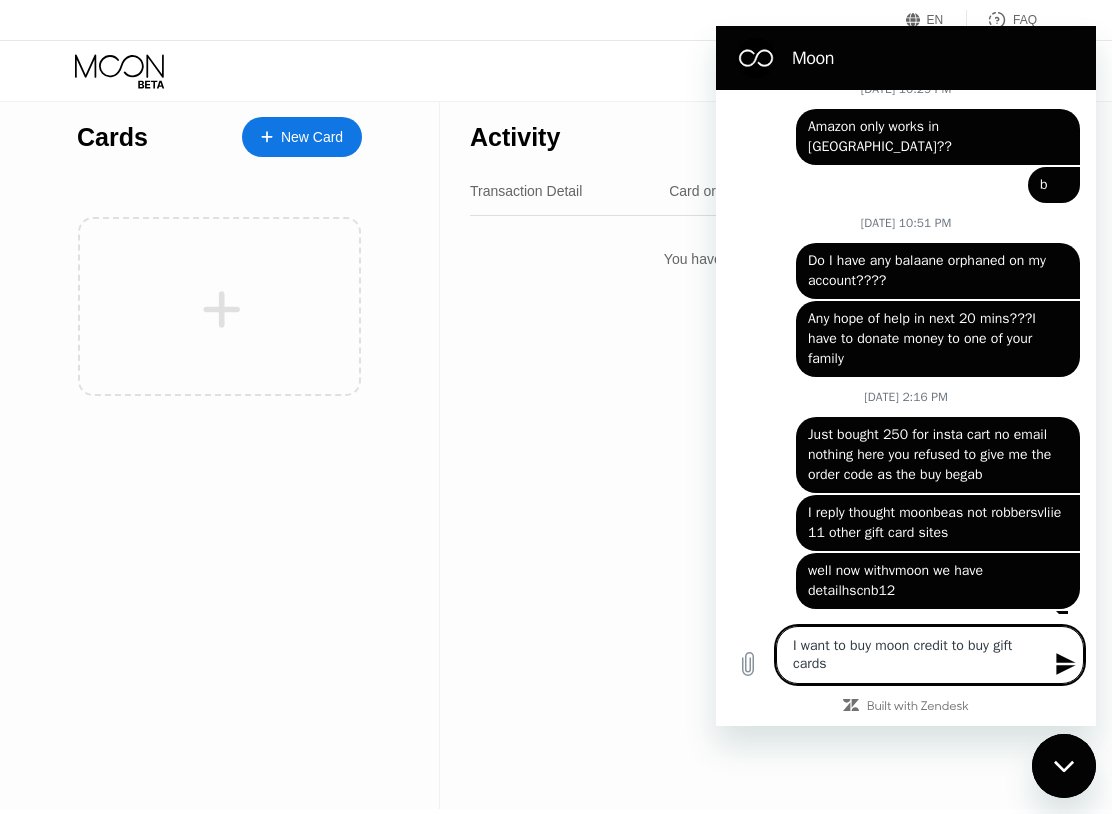 type 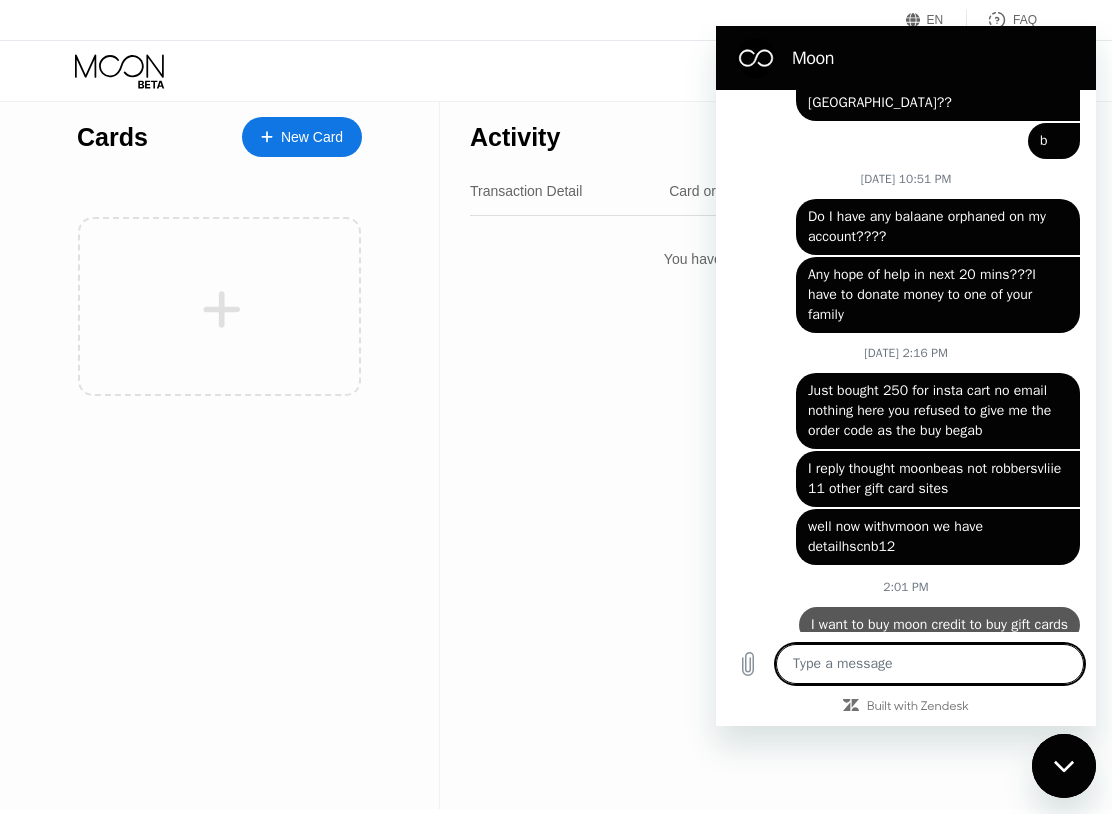 type on "x" 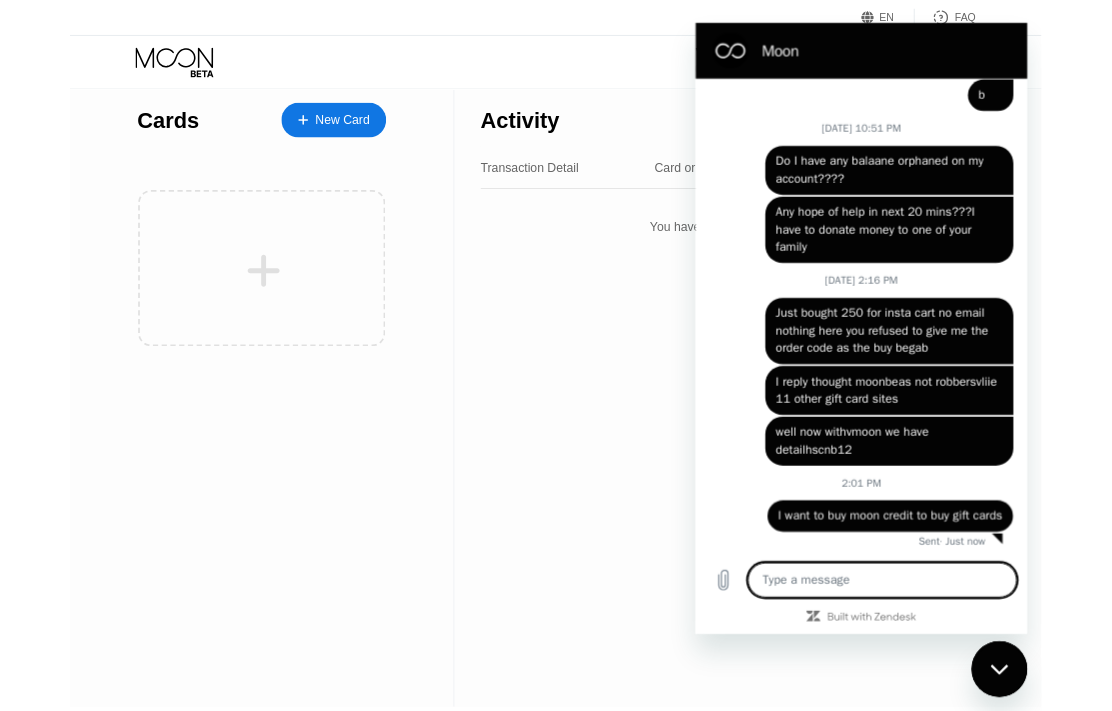 scroll, scrollTop: 855, scrollLeft: 0, axis: vertical 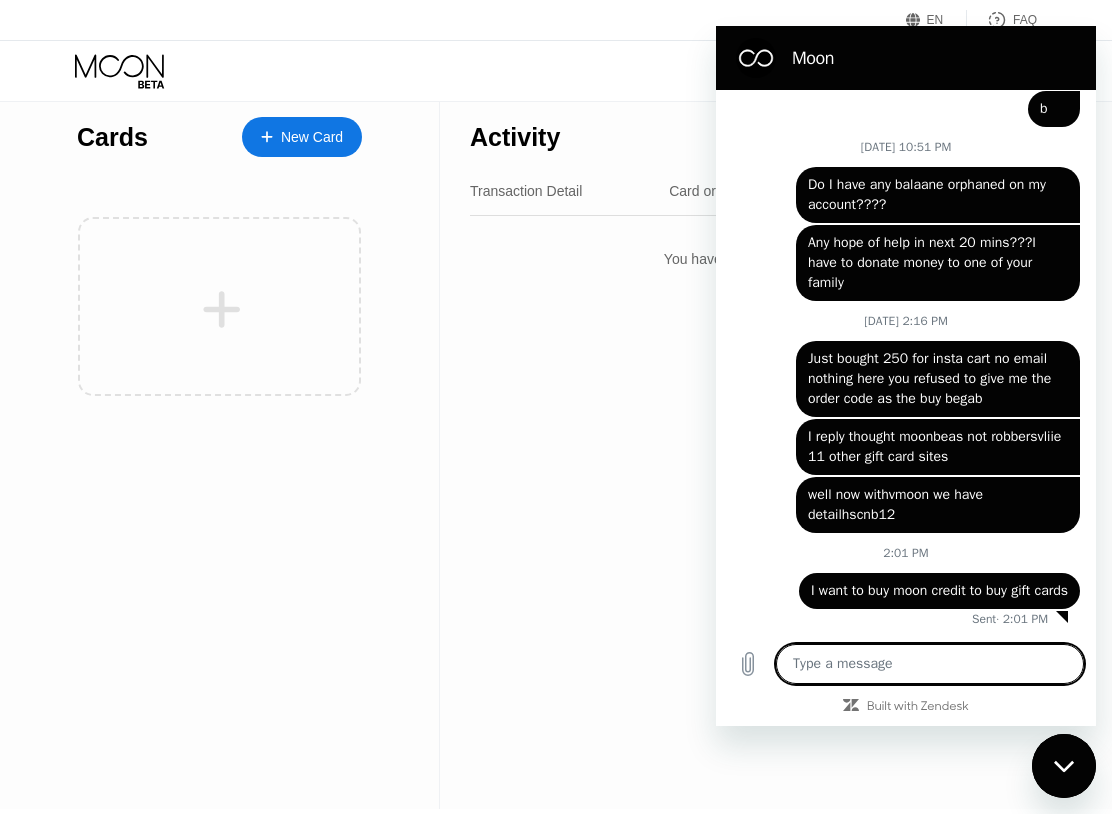 type 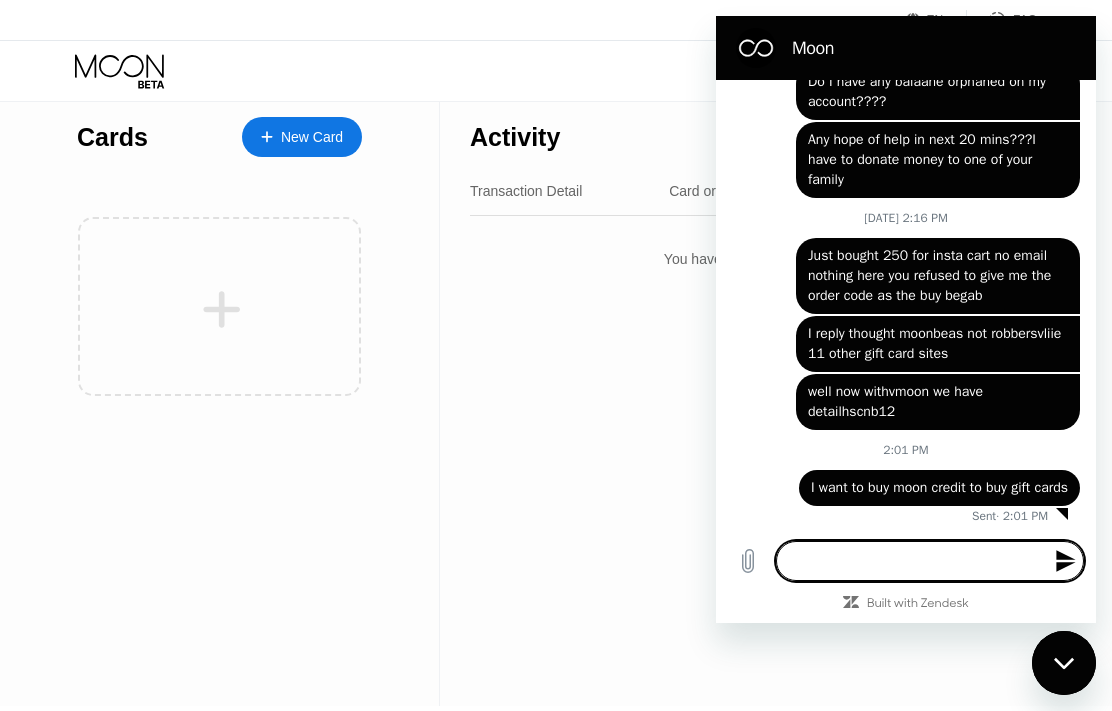 scroll, scrollTop: 941, scrollLeft: 0, axis: vertical 